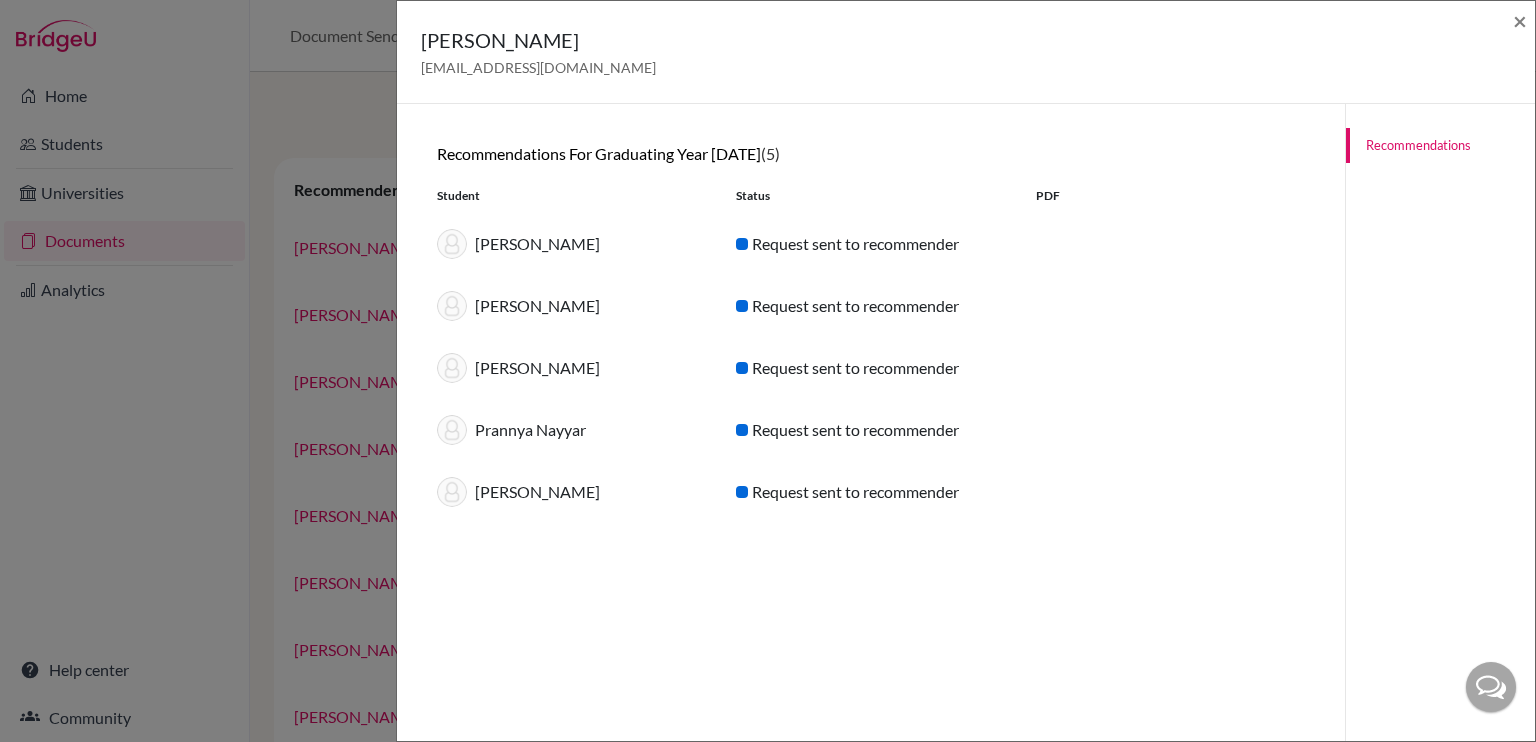 select on "2026" 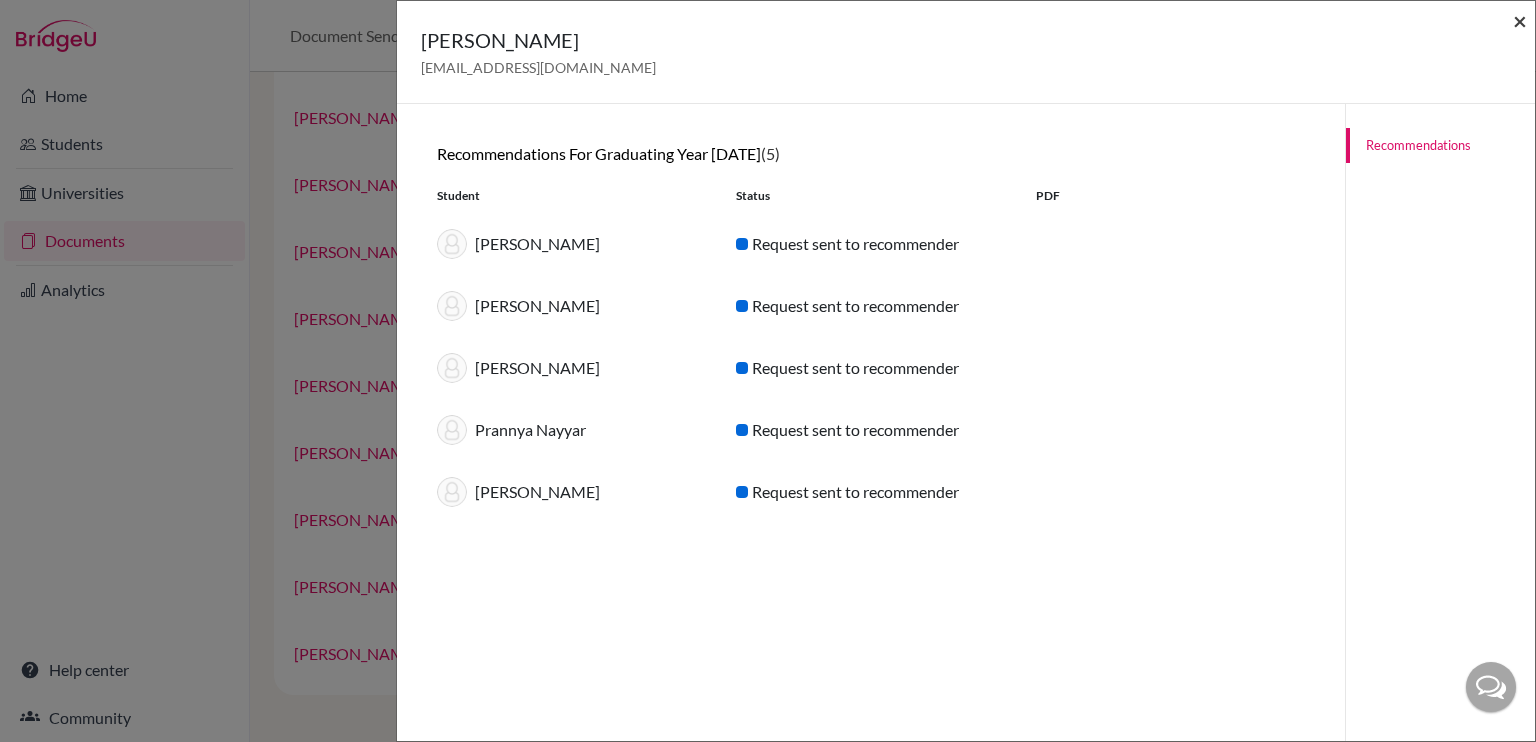 click on "×" at bounding box center (1520, 20) 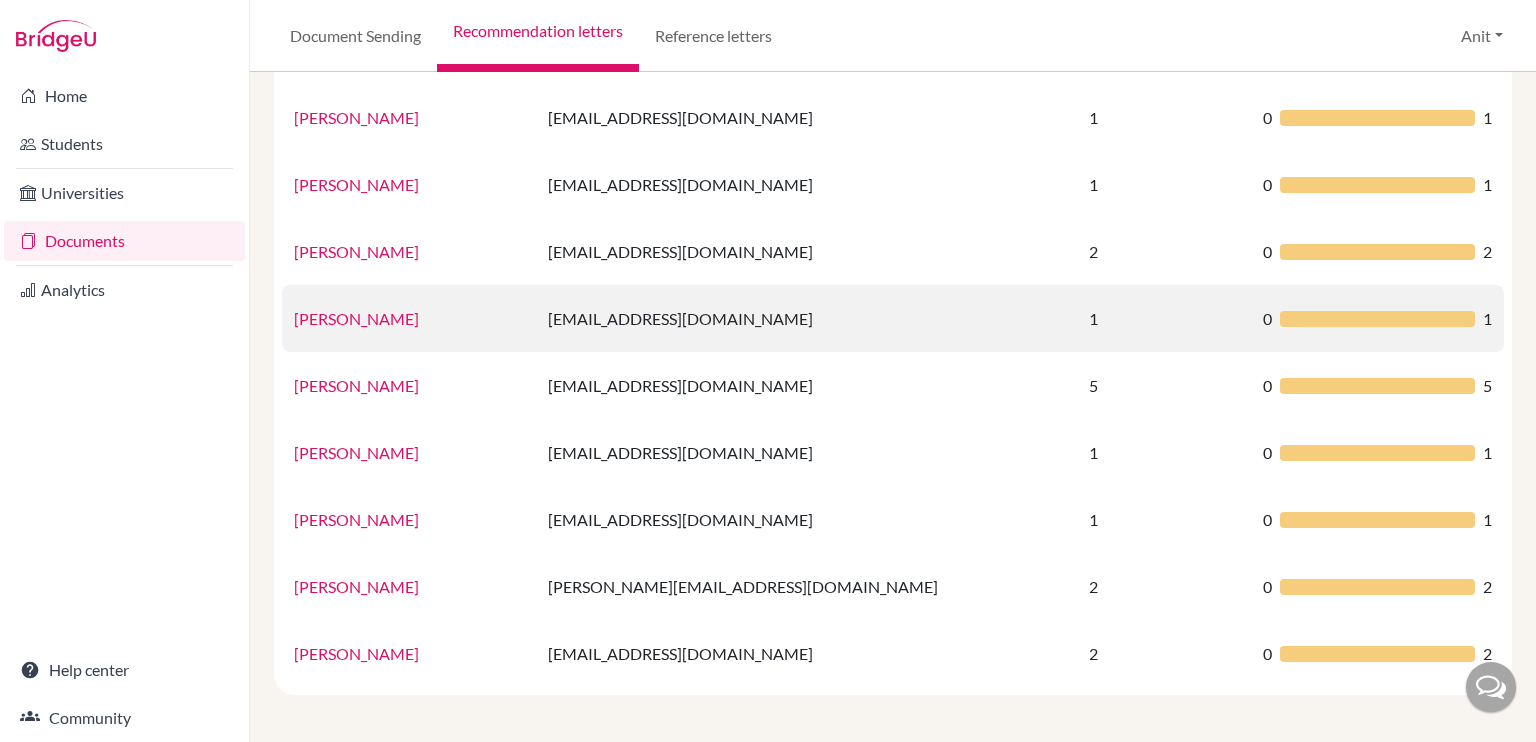 click on "[PERSON_NAME]" at bounding box center (356, 318) 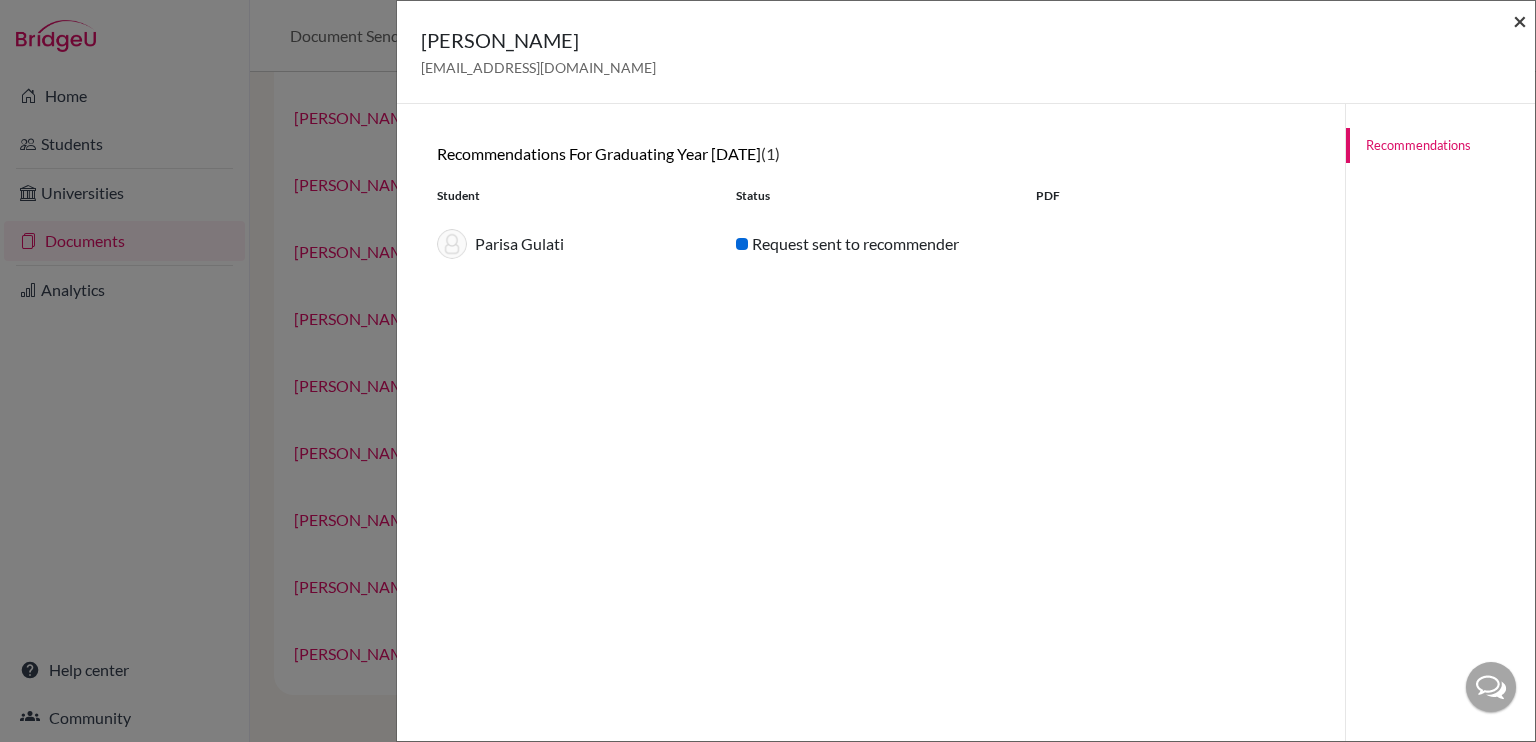 click on "×" at bounding box center (1520, 20) 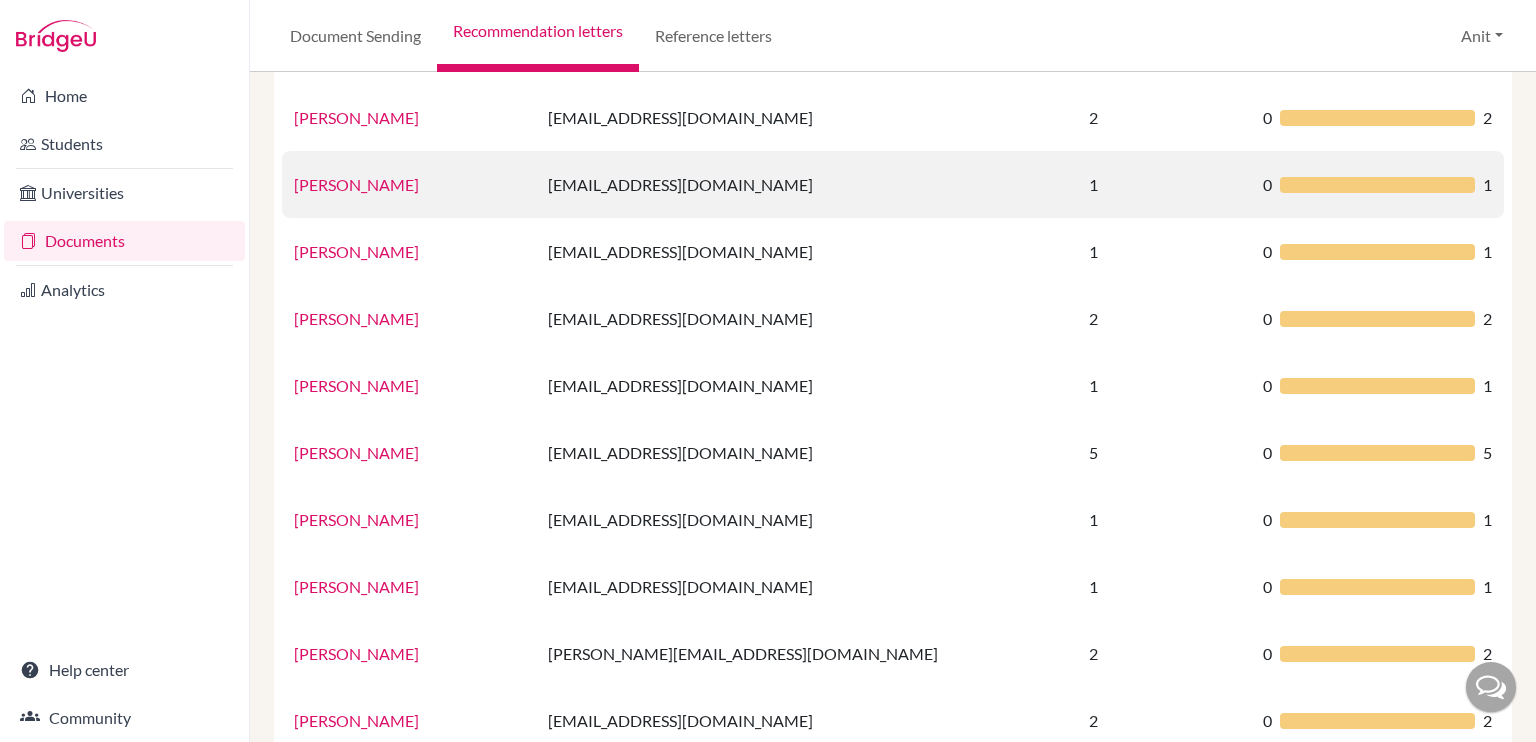 scroll, scrollTop: 397, scrollLeft: 0, axis: vertical 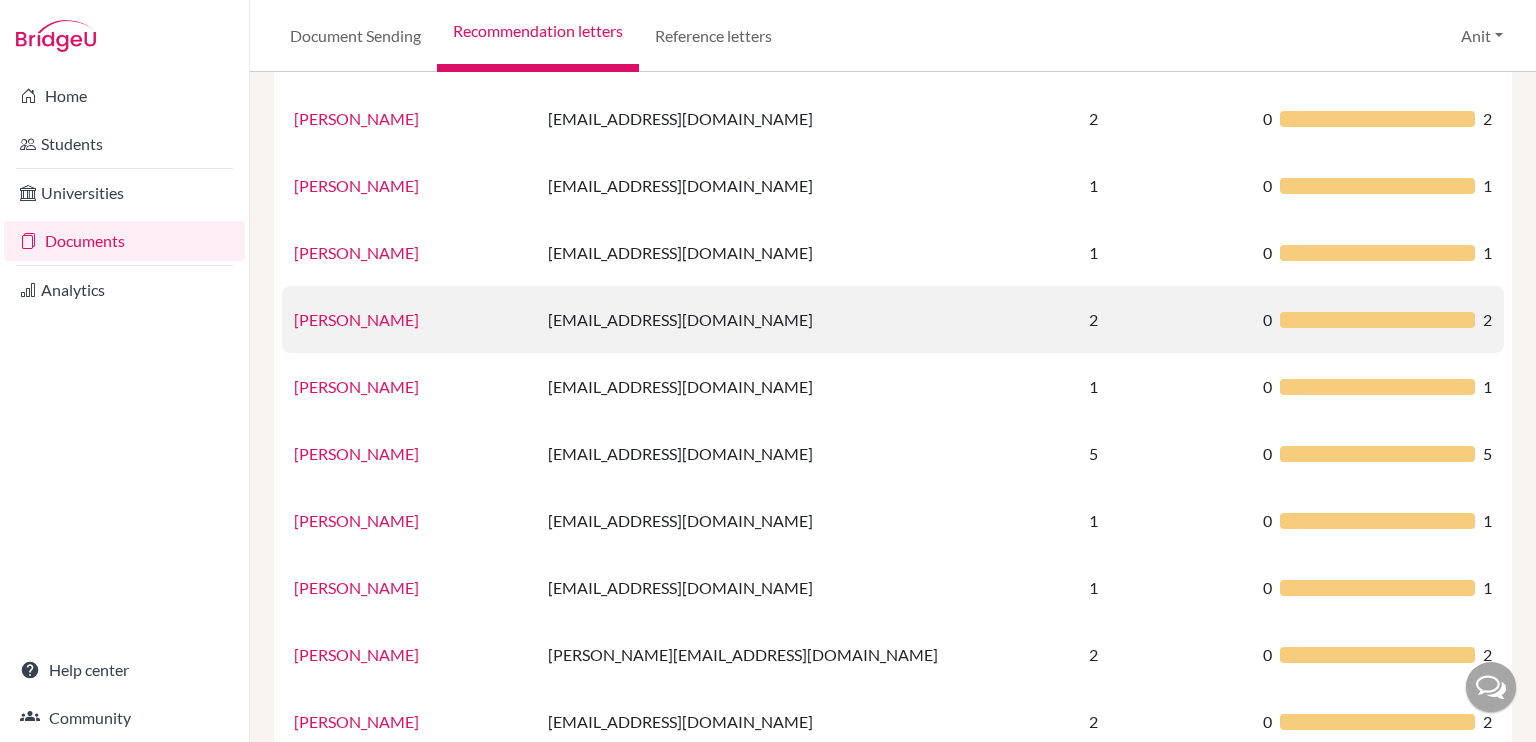 click on "[PERSON_NAME]" at bounding box center (356, 319) 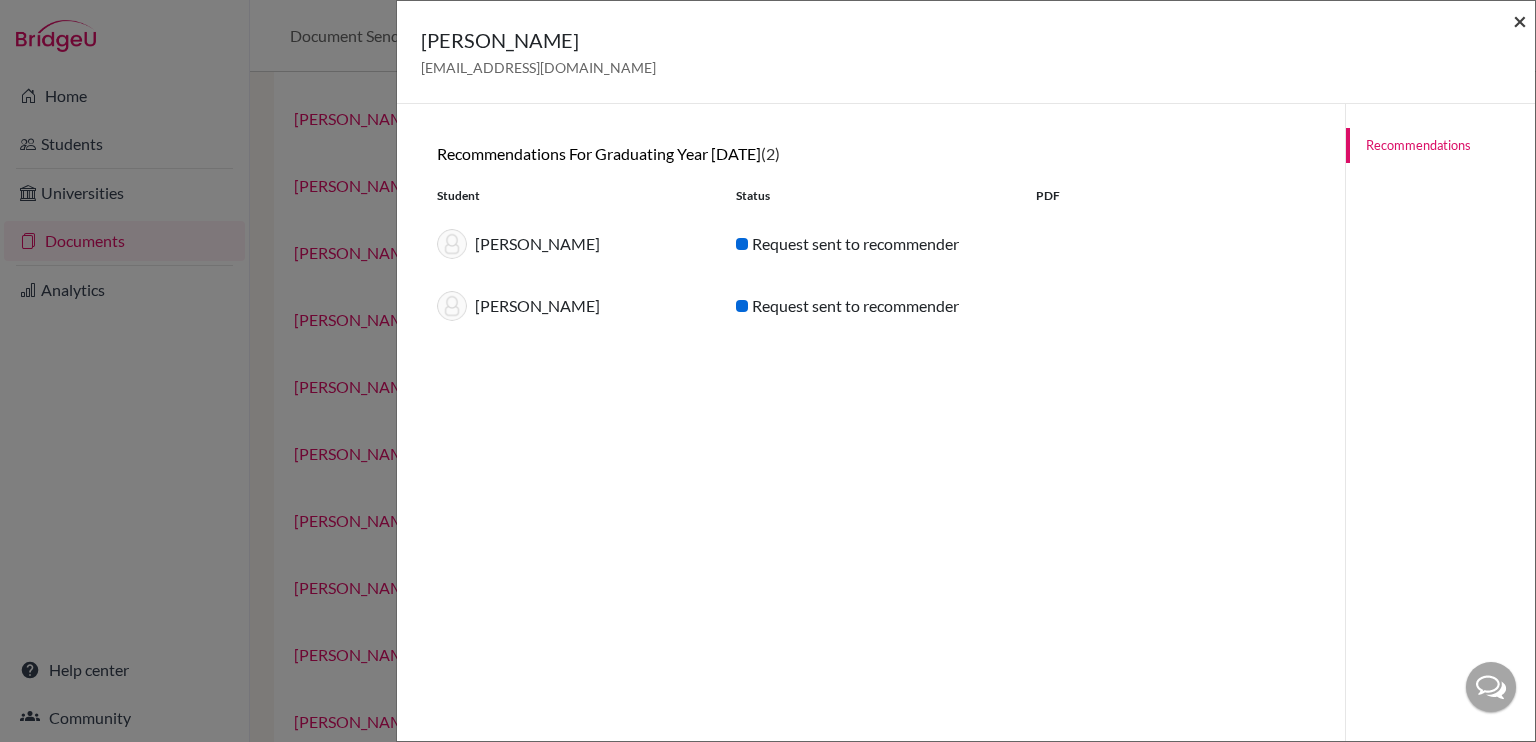 click on "×" at bounding box center [1520, 20] 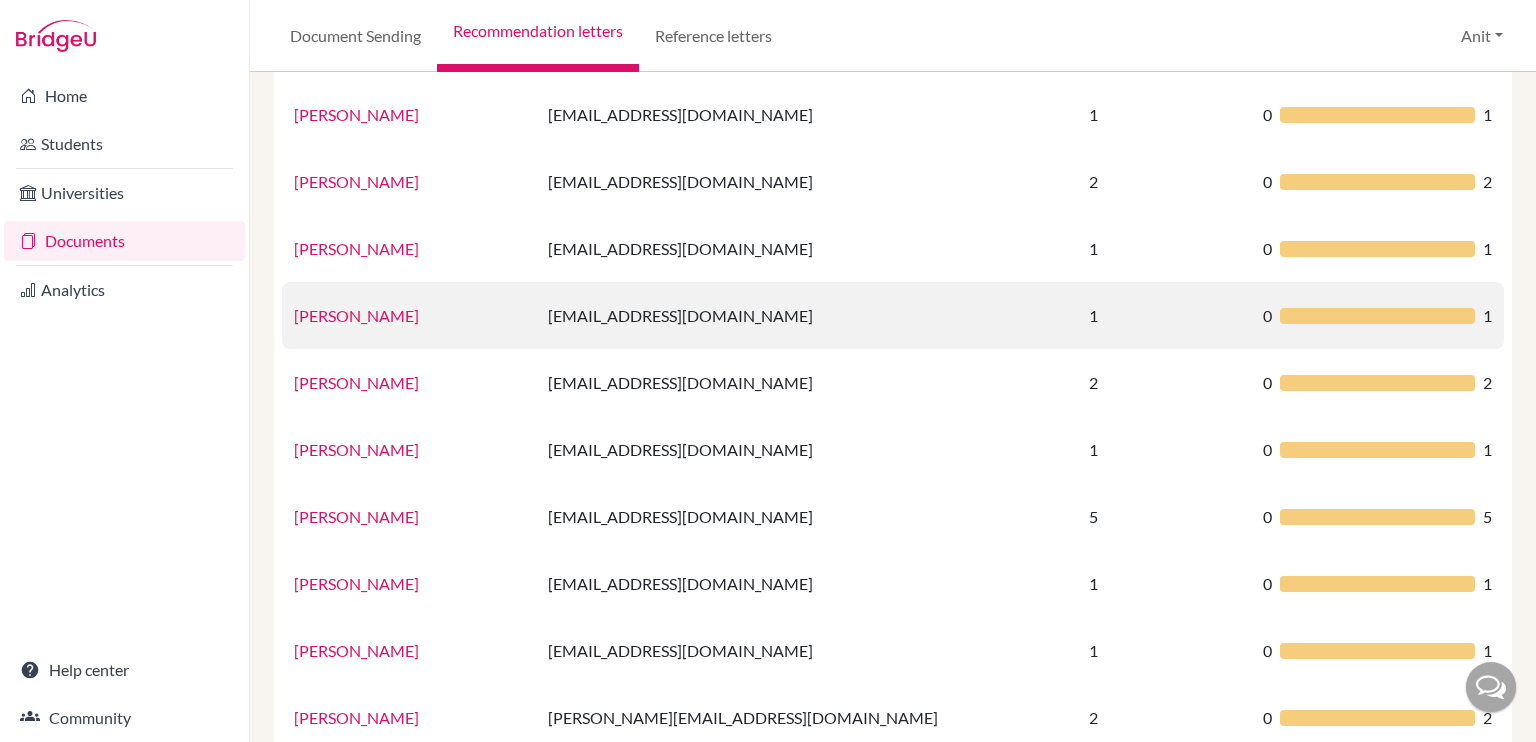 scroll, scrollTop: 308, scrollLeft: 0, axis: vertical 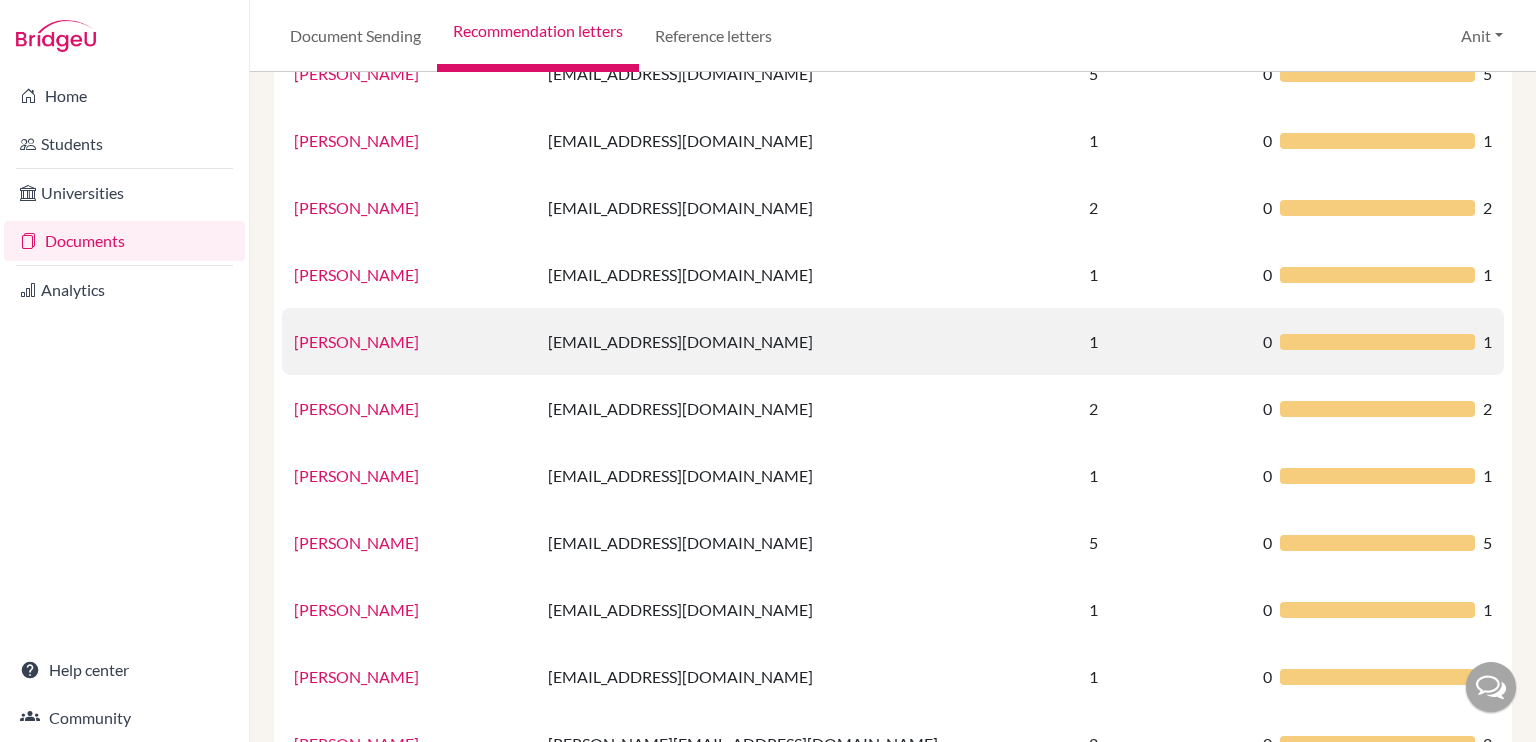 click on "[PERSON_NAME]" at bounding box center (356, 341) 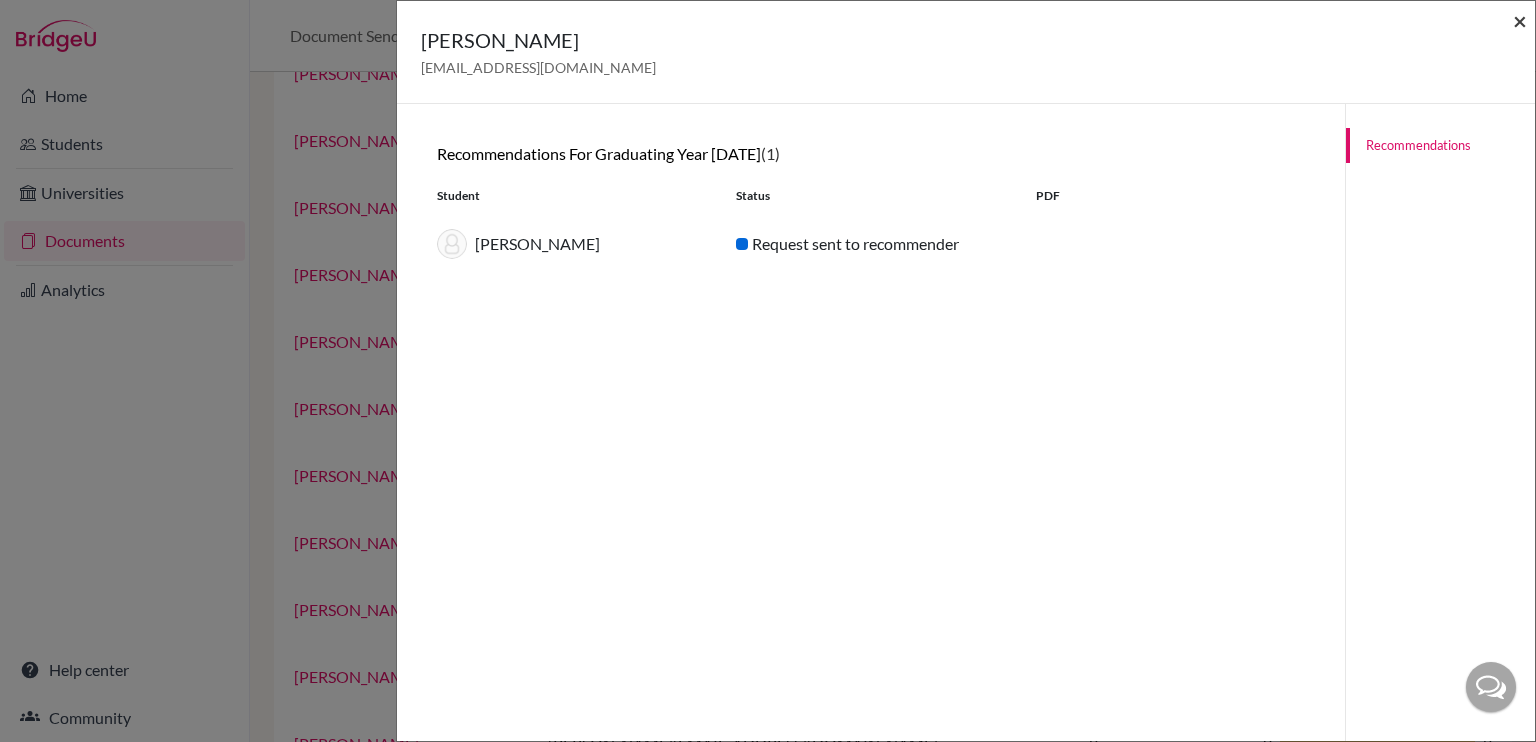 click on "×" at bounding box center [1520, 20] 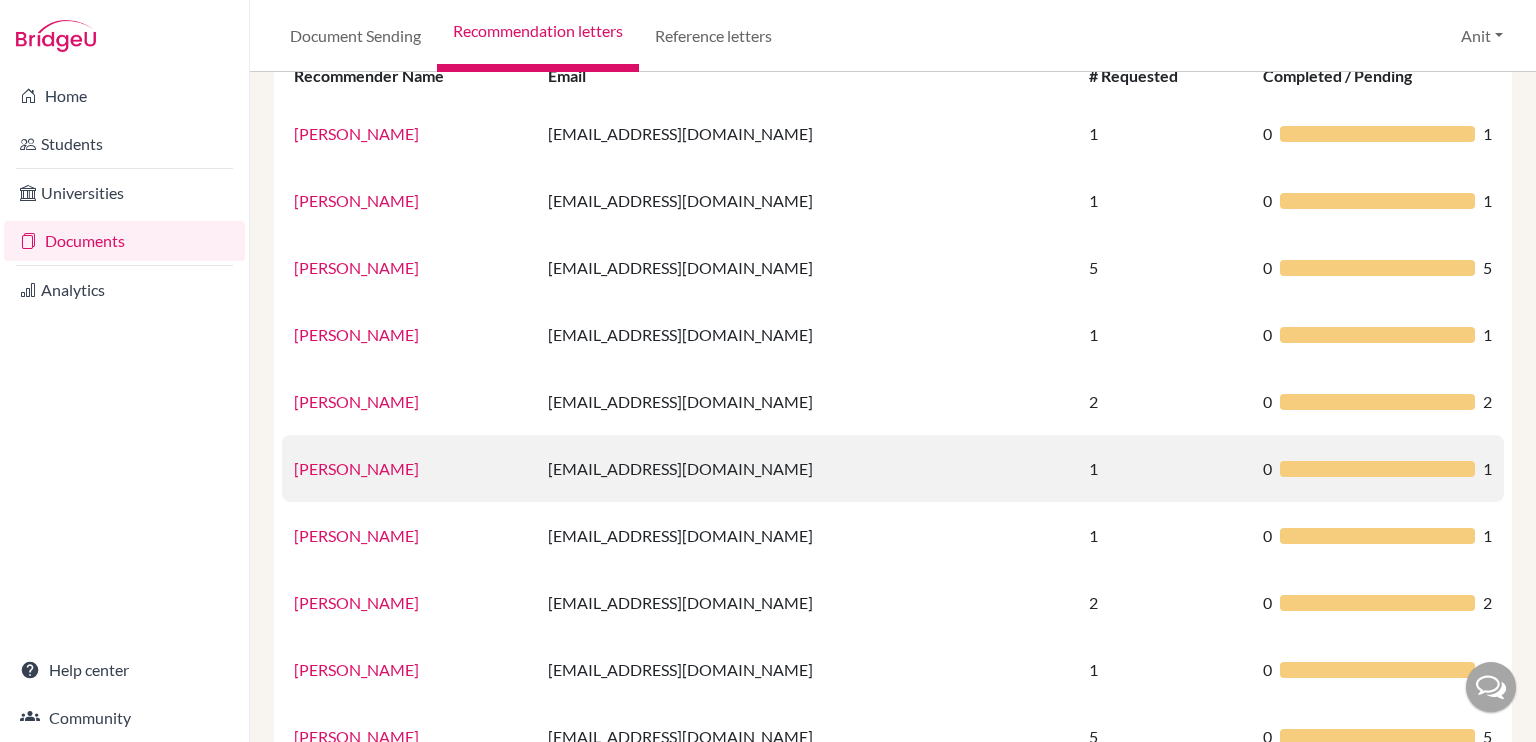 scroll, scrollTop: 109, scrollLeft: 0, axis: vertical 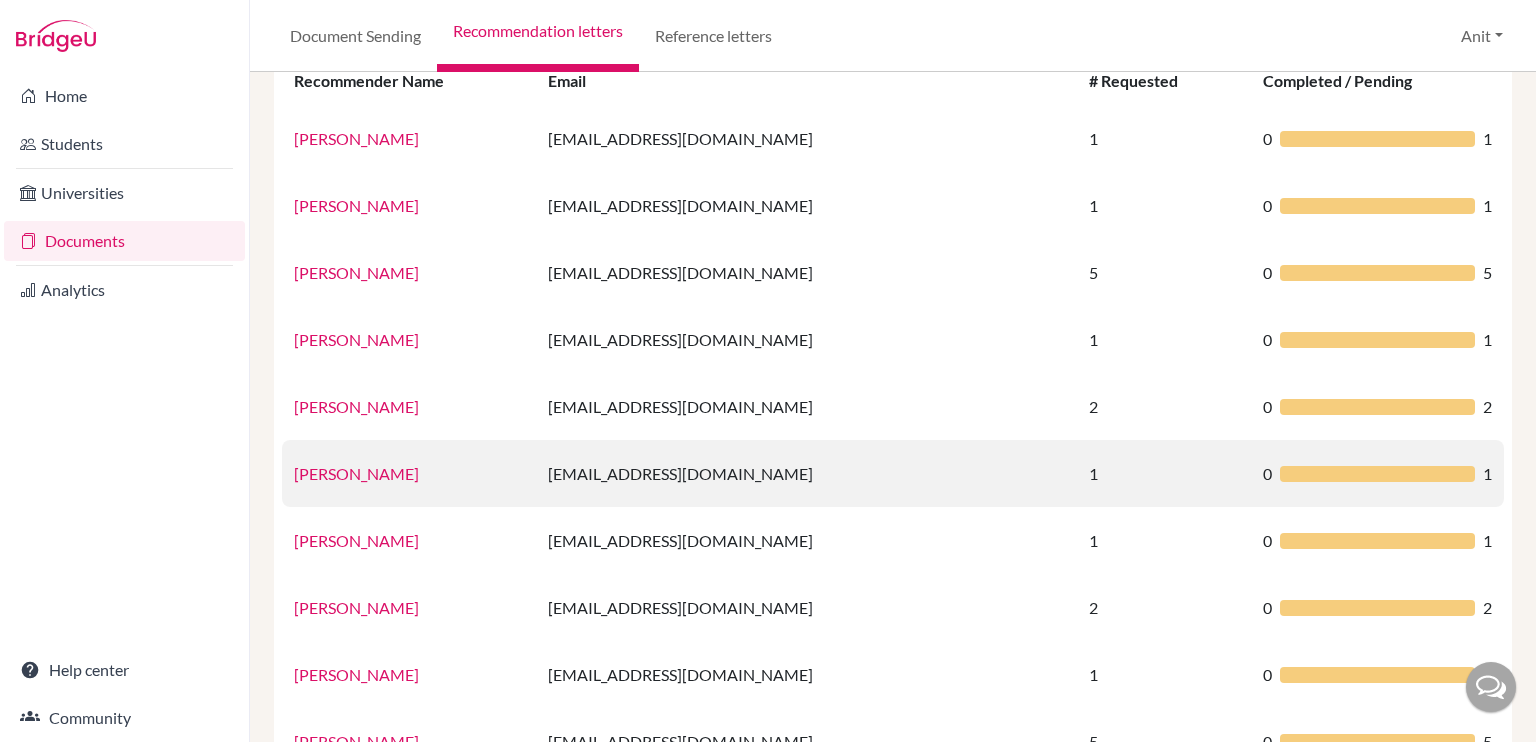 click on "[PERSON_NAME]" at bounding box center (356, 473) 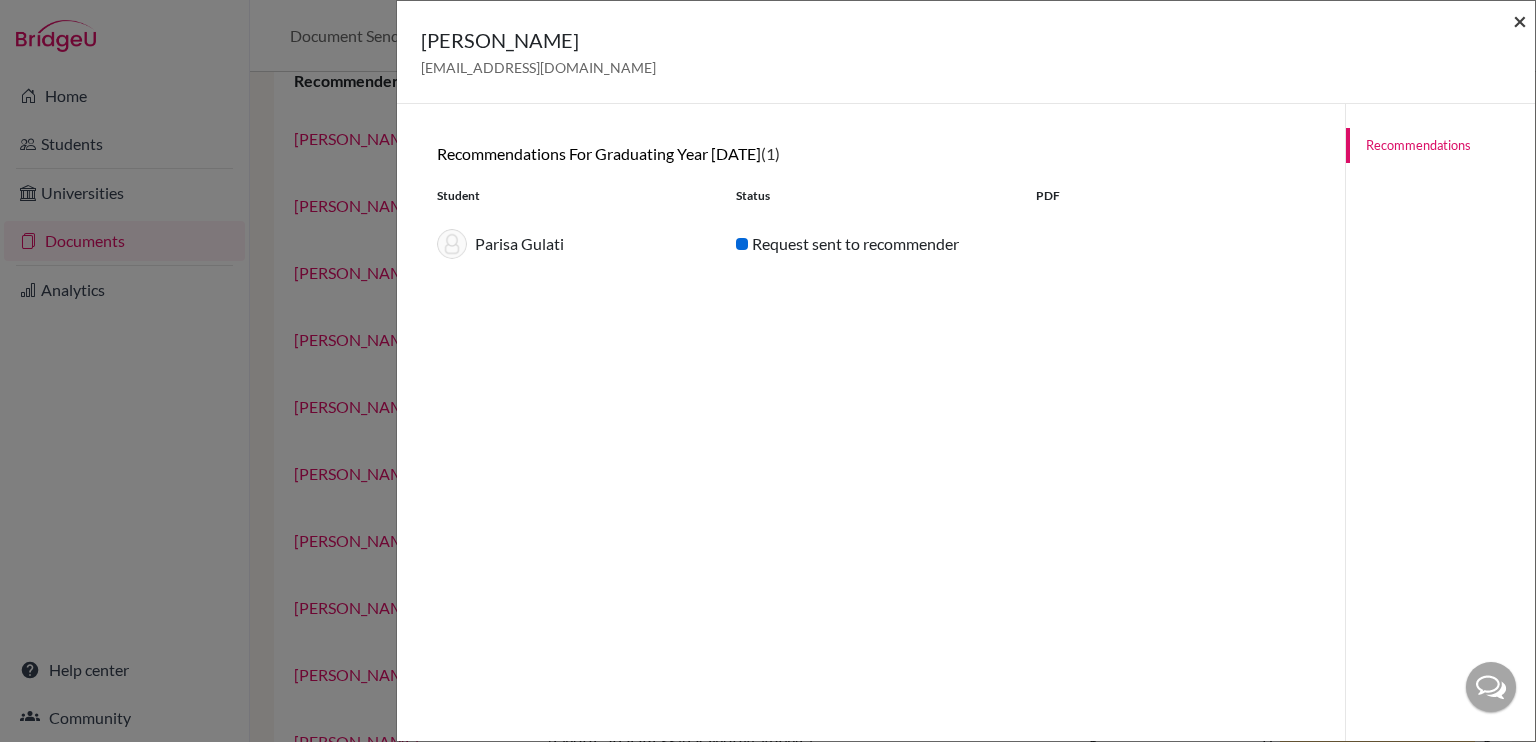 click on "×" at bounding box center [1520, 20] 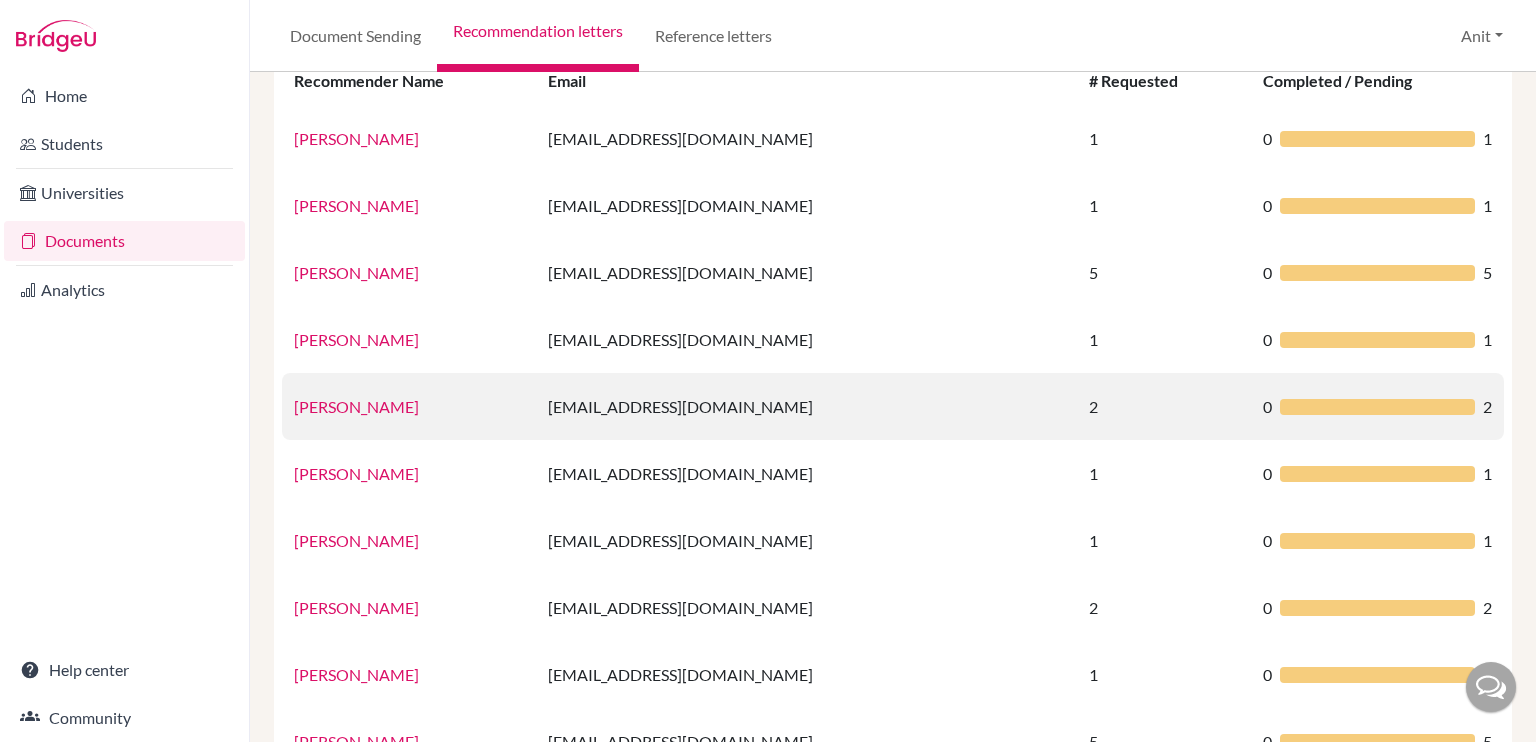 click on "[PERSON_NAME]" at bounding box center [409, 406] 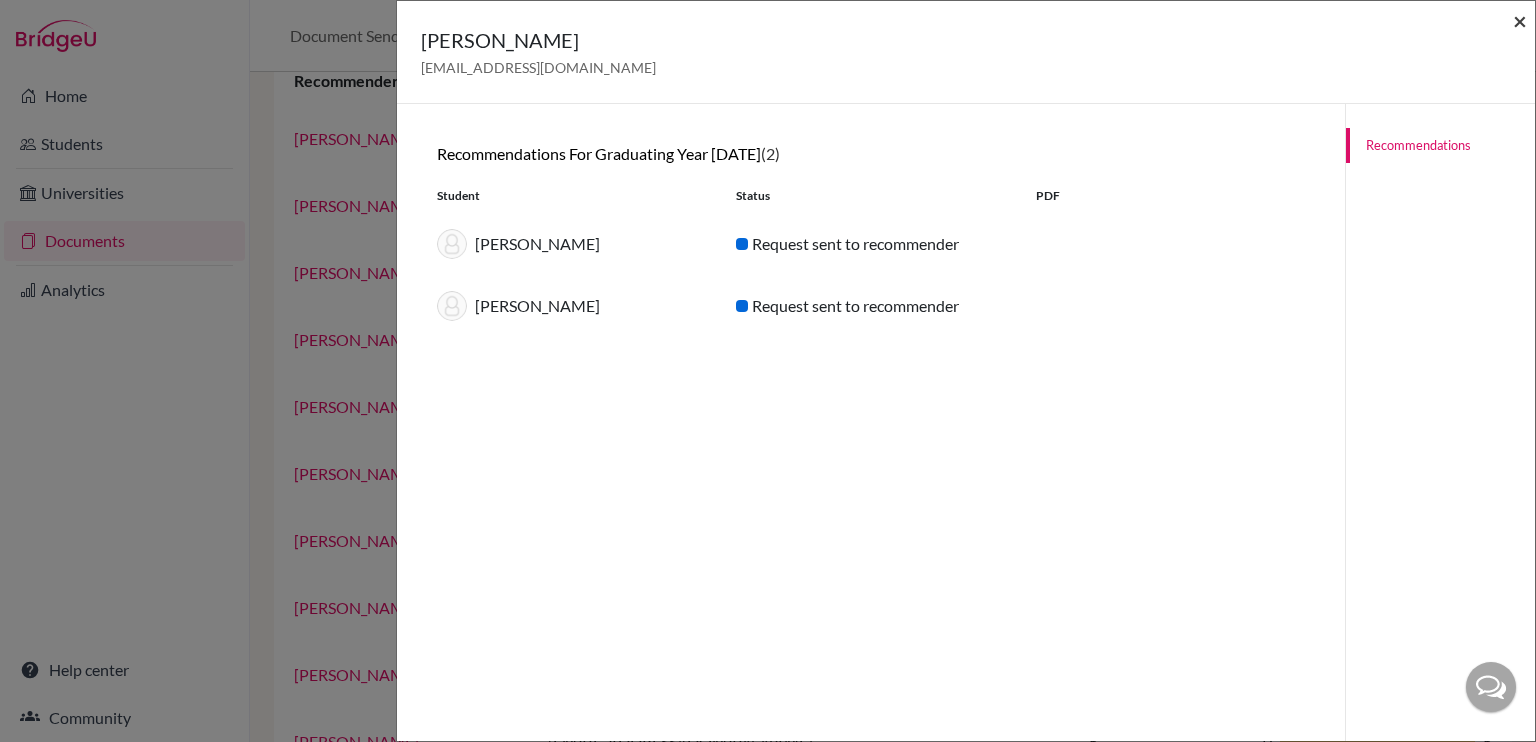click on "×" at bounding box center (1520, 20) 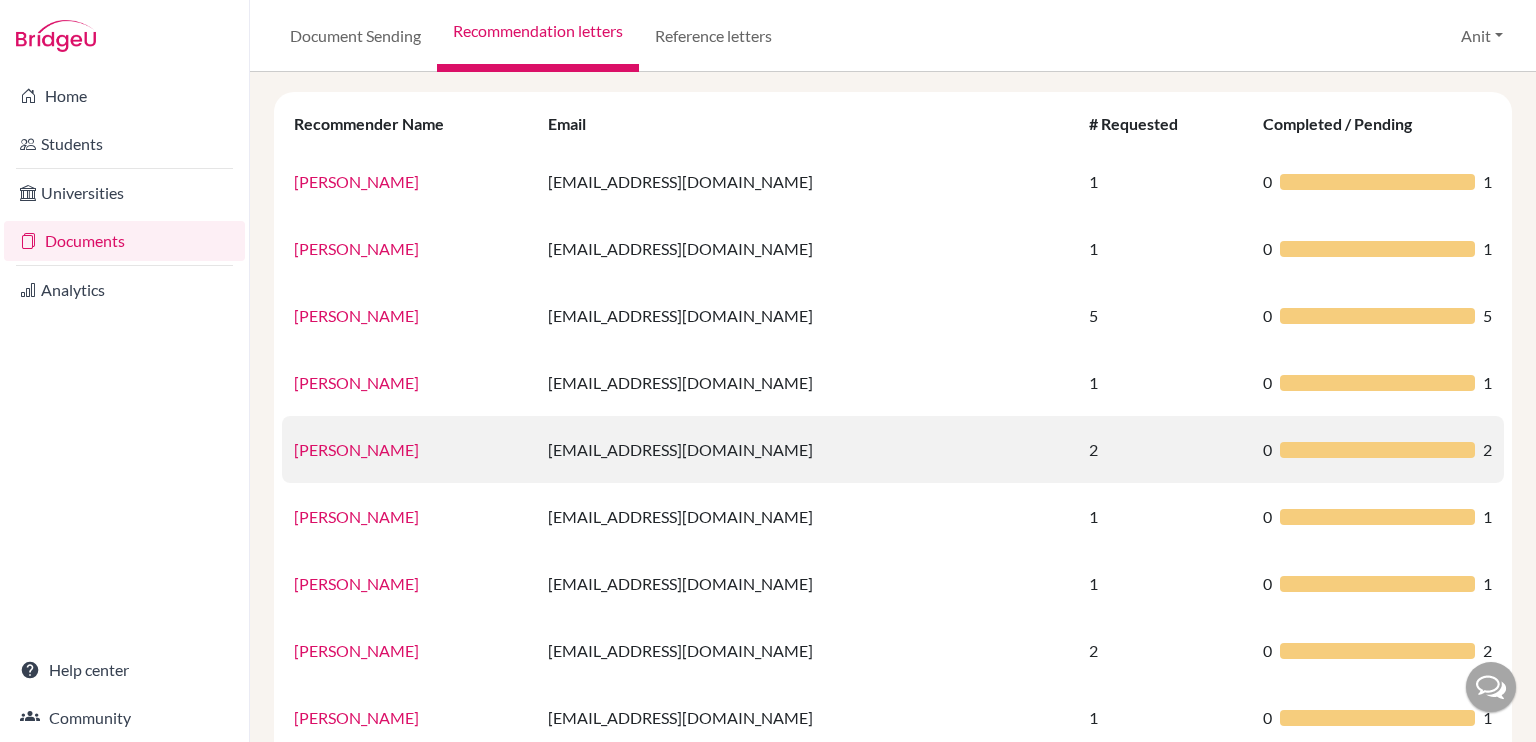 scroll, scrollTop: 48, scrollLeft: 0, axis: vertical 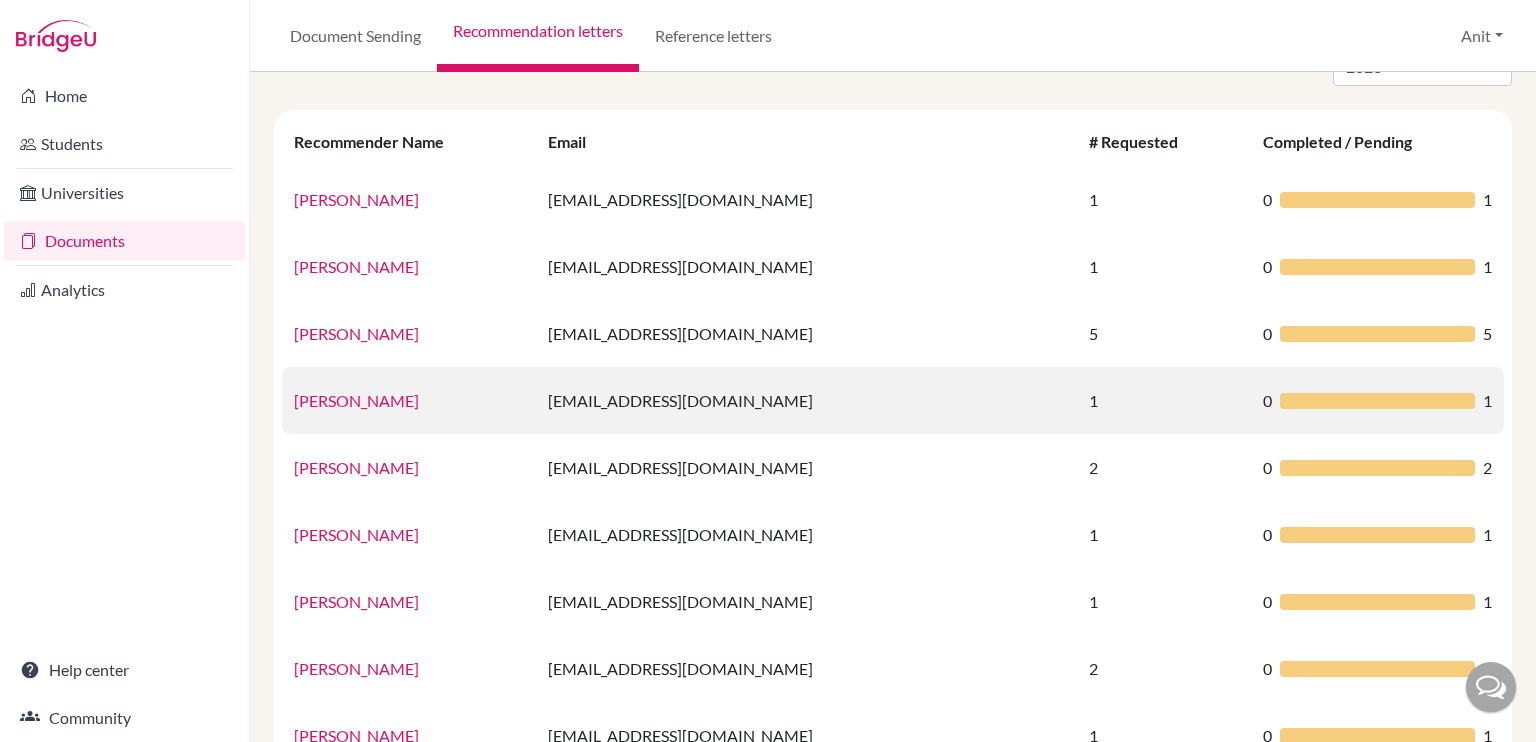 click on "[PERSON_NAME]" at bounding box center [356, 400] 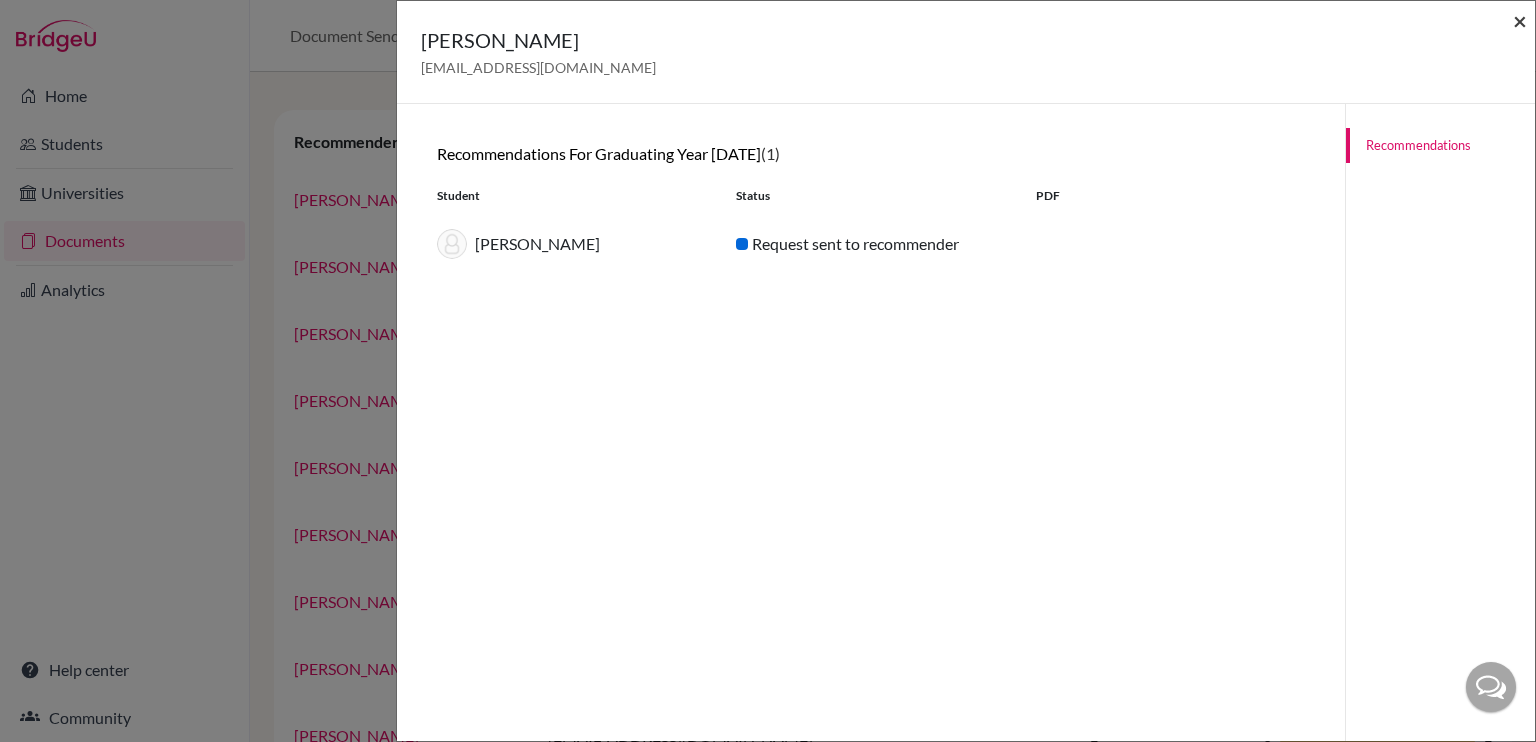 click on "×" at bounding box center (1520, 20) 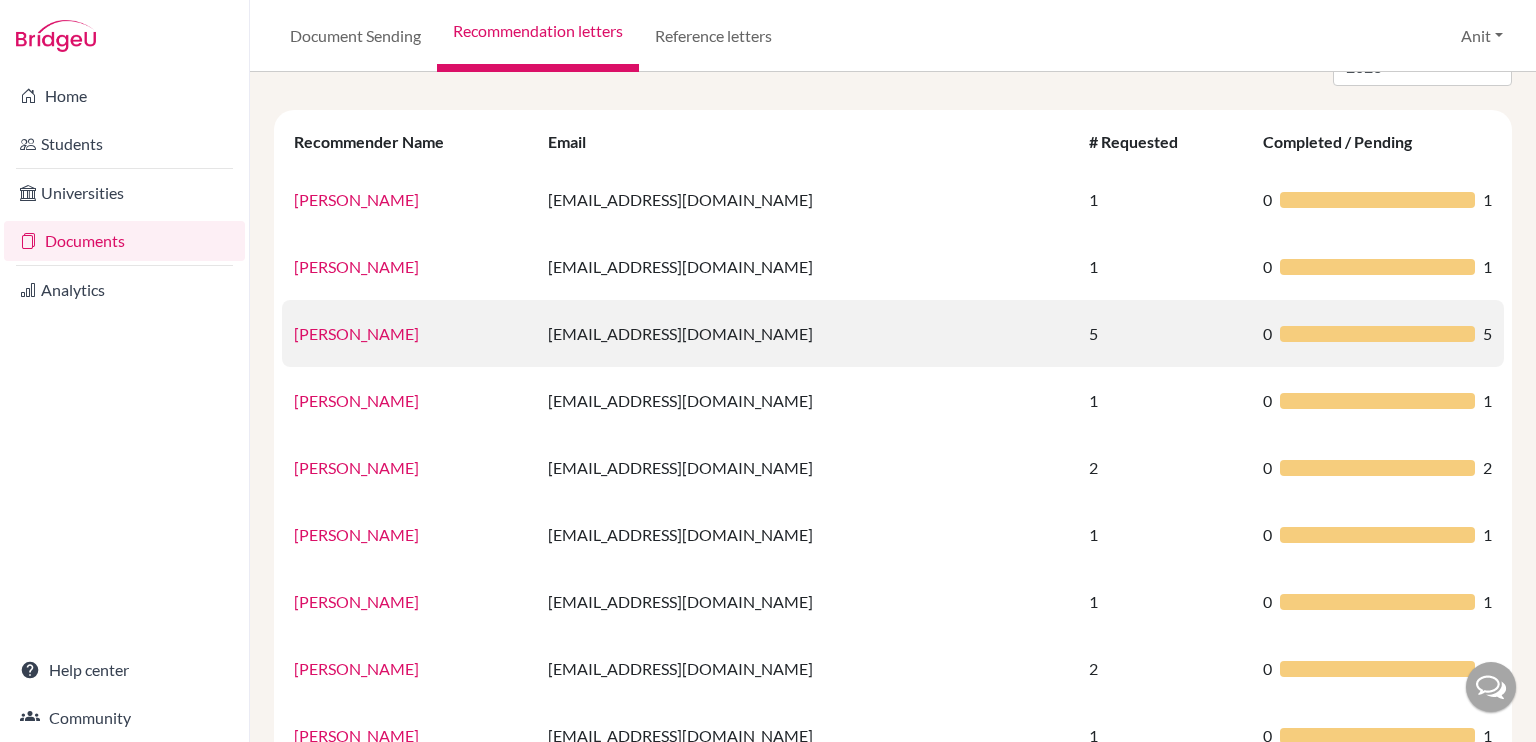 click on "[PERSON_NAME]" at bounding box center [356, 333] 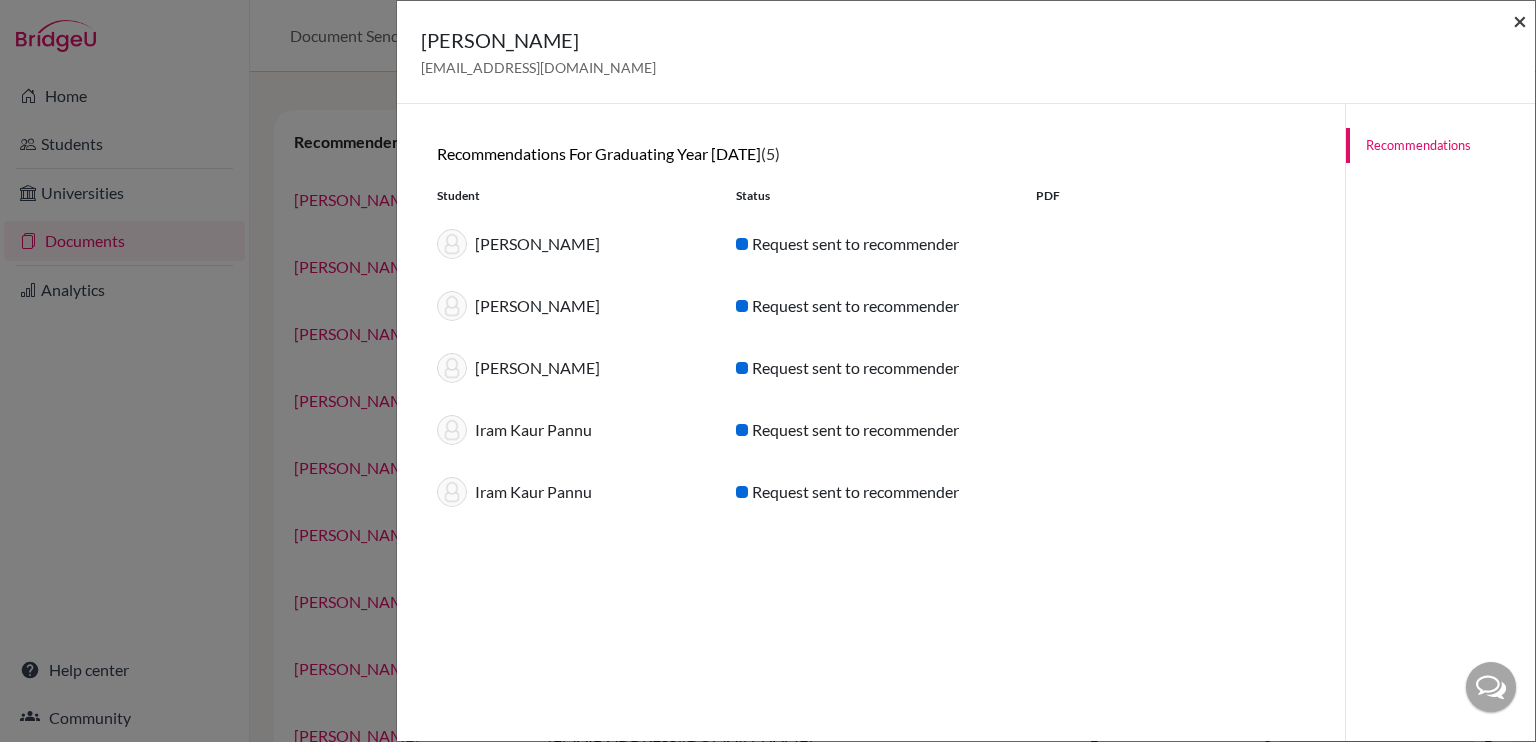 click on "×" at bounding box center [1520, 20] 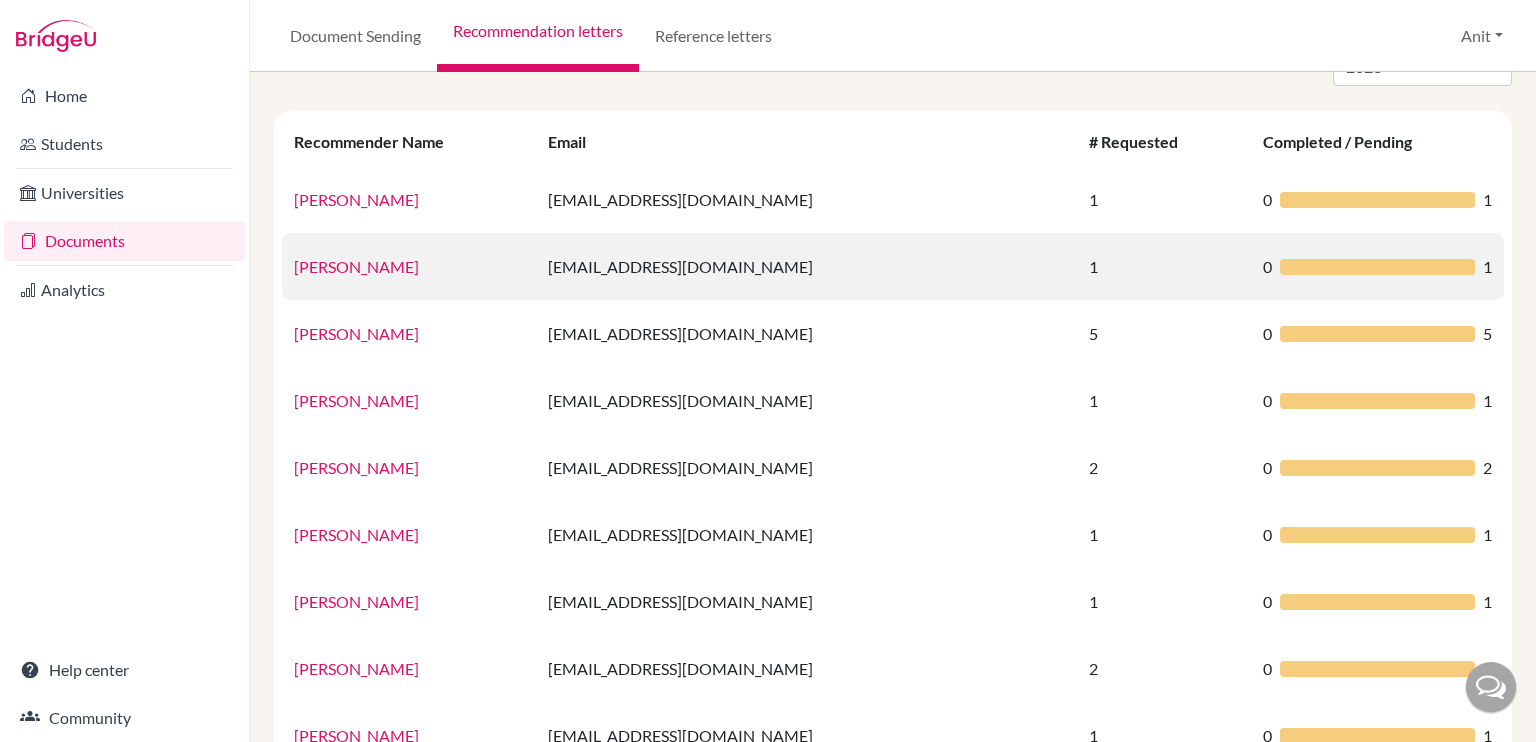 click on "[PERSON_NAME]" at bounding box center [356, 266] 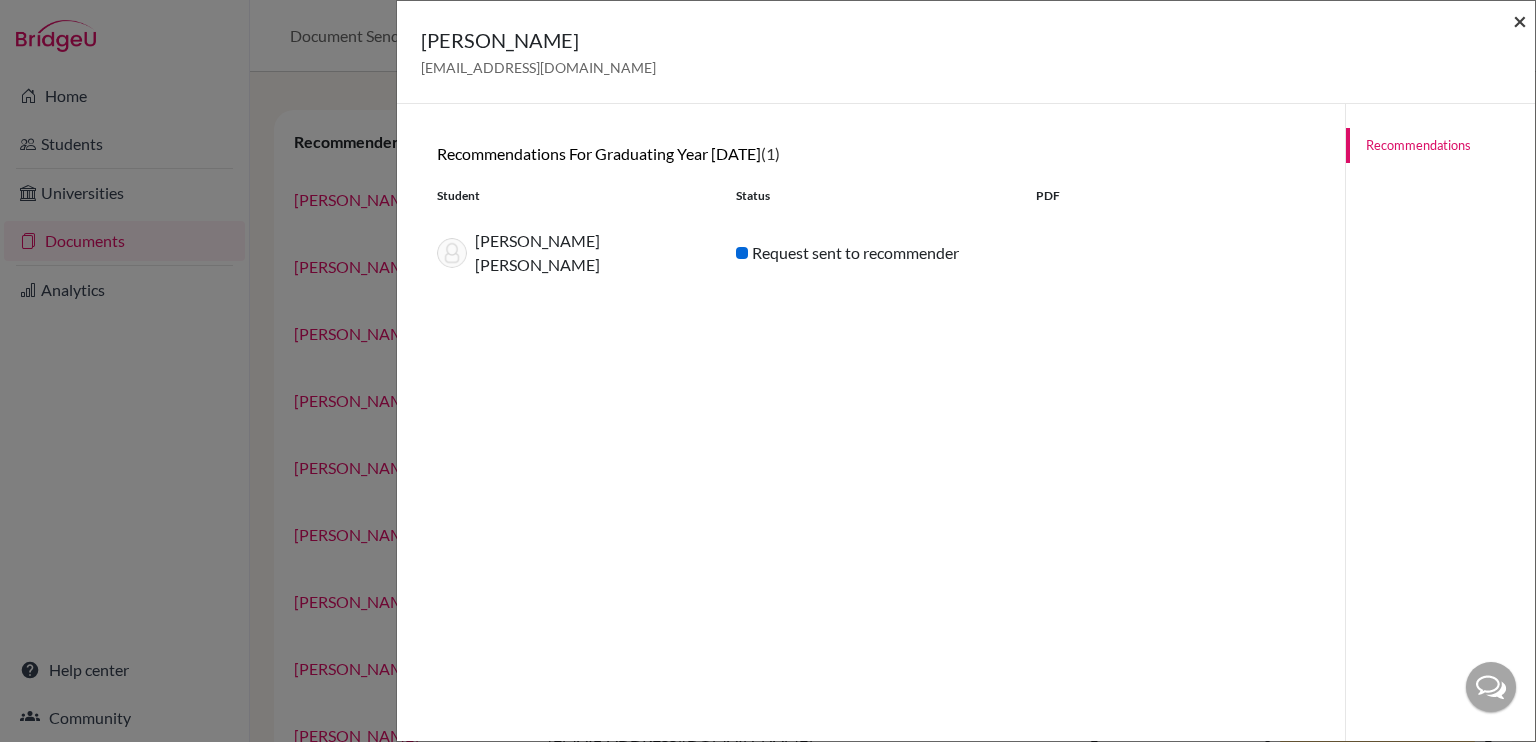click on "×" at bounding box center [1520, 20] 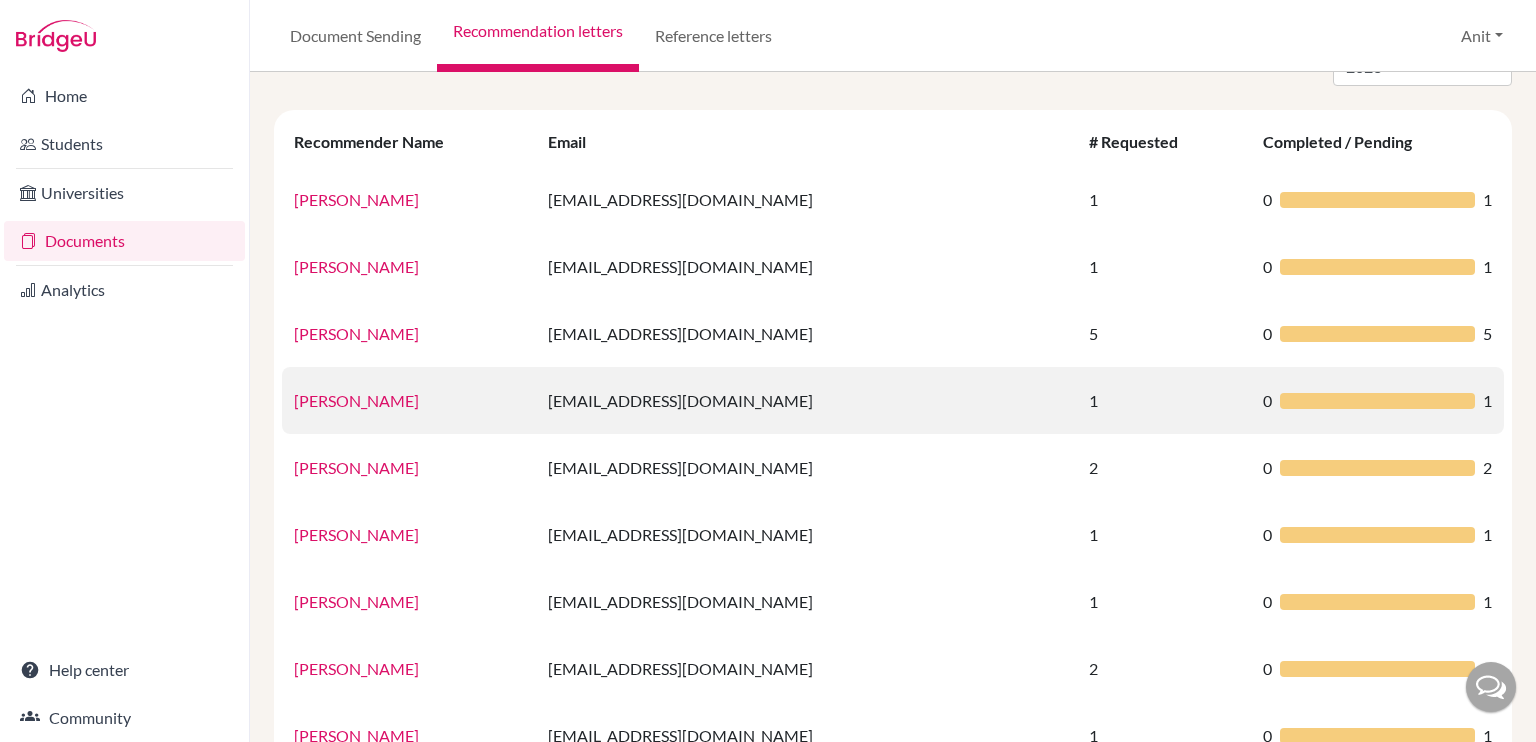 scroll, scrollTop: 0, scrollLeft: 0, axis: both 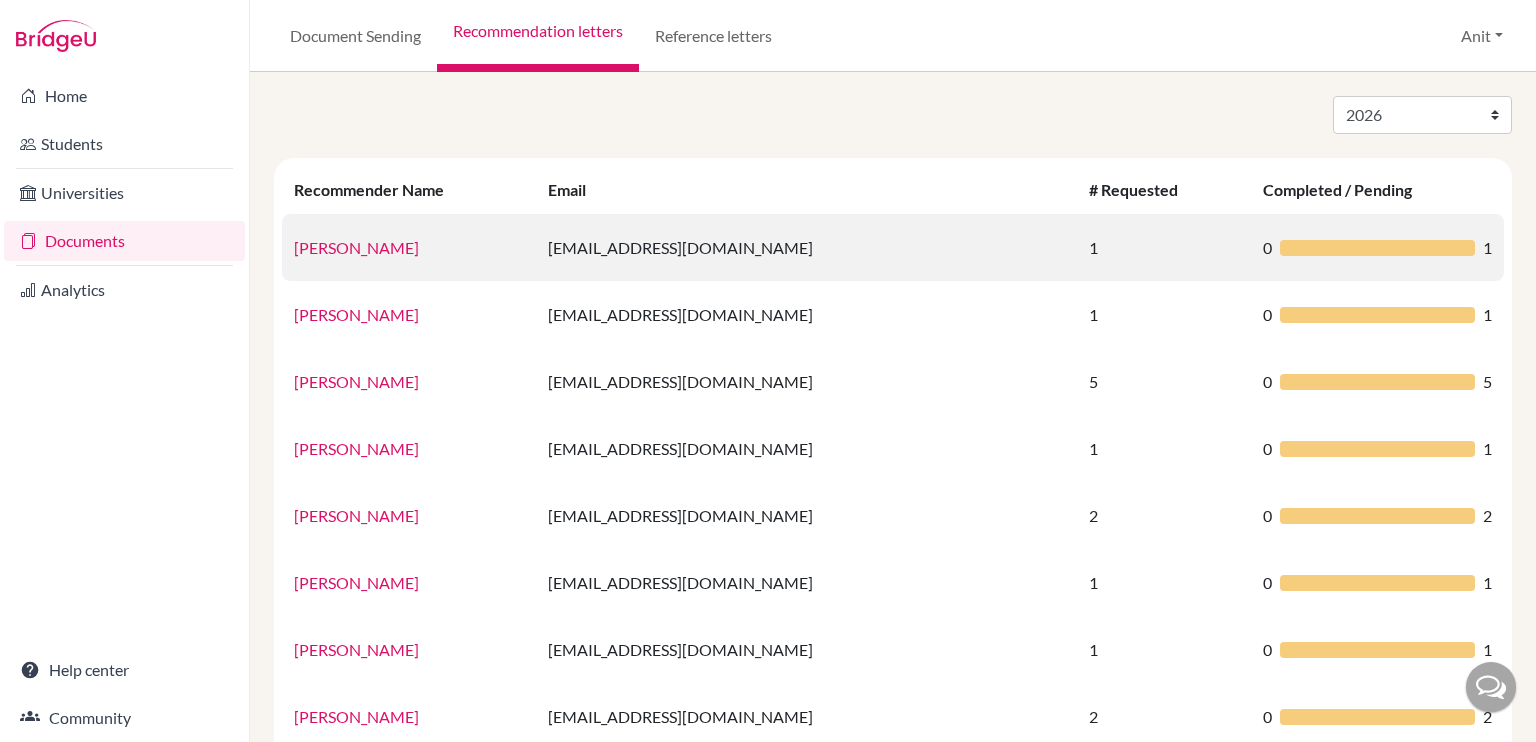 click on "[PERSON_NAME]" at bounding box center [356, 247] 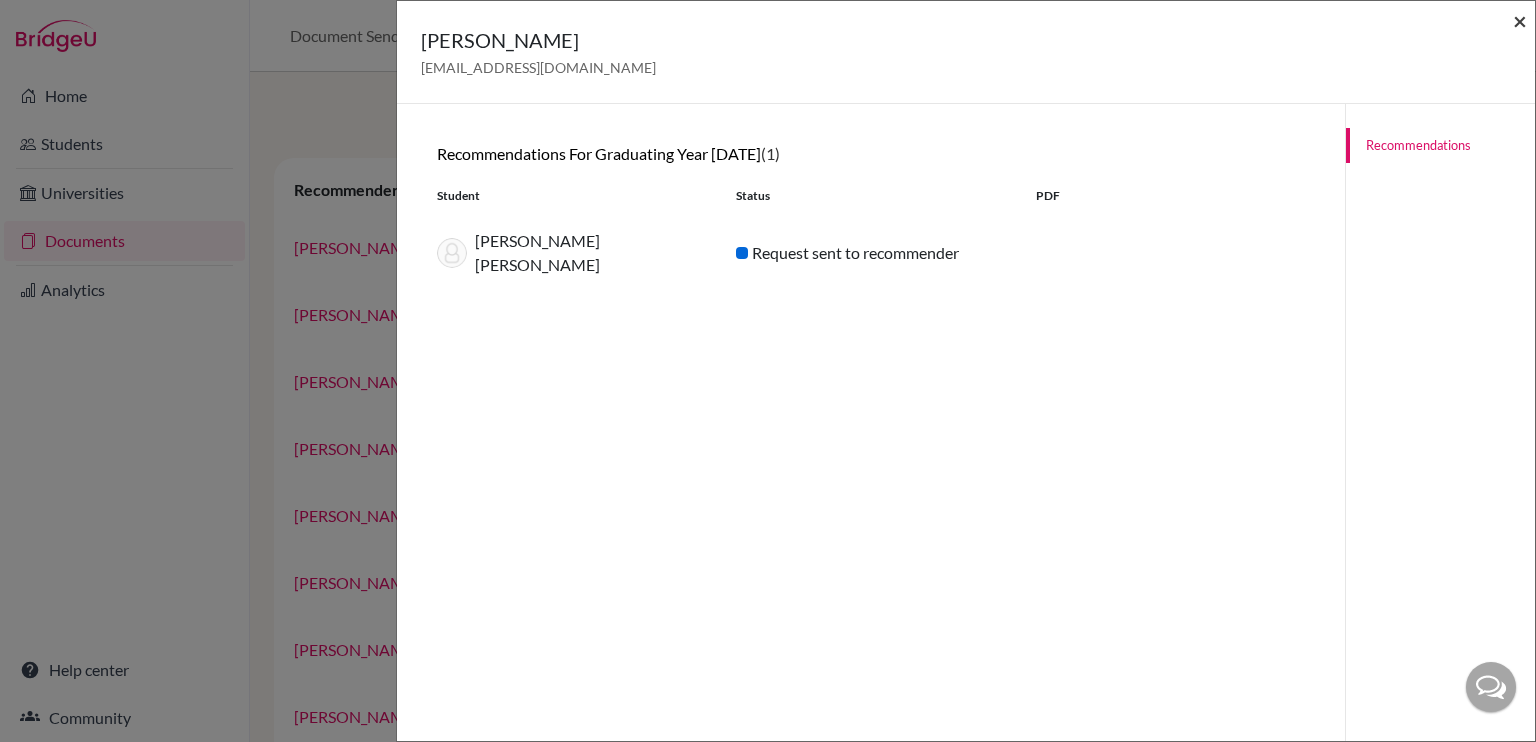 click on "×" at bounding box center [1520, 20] 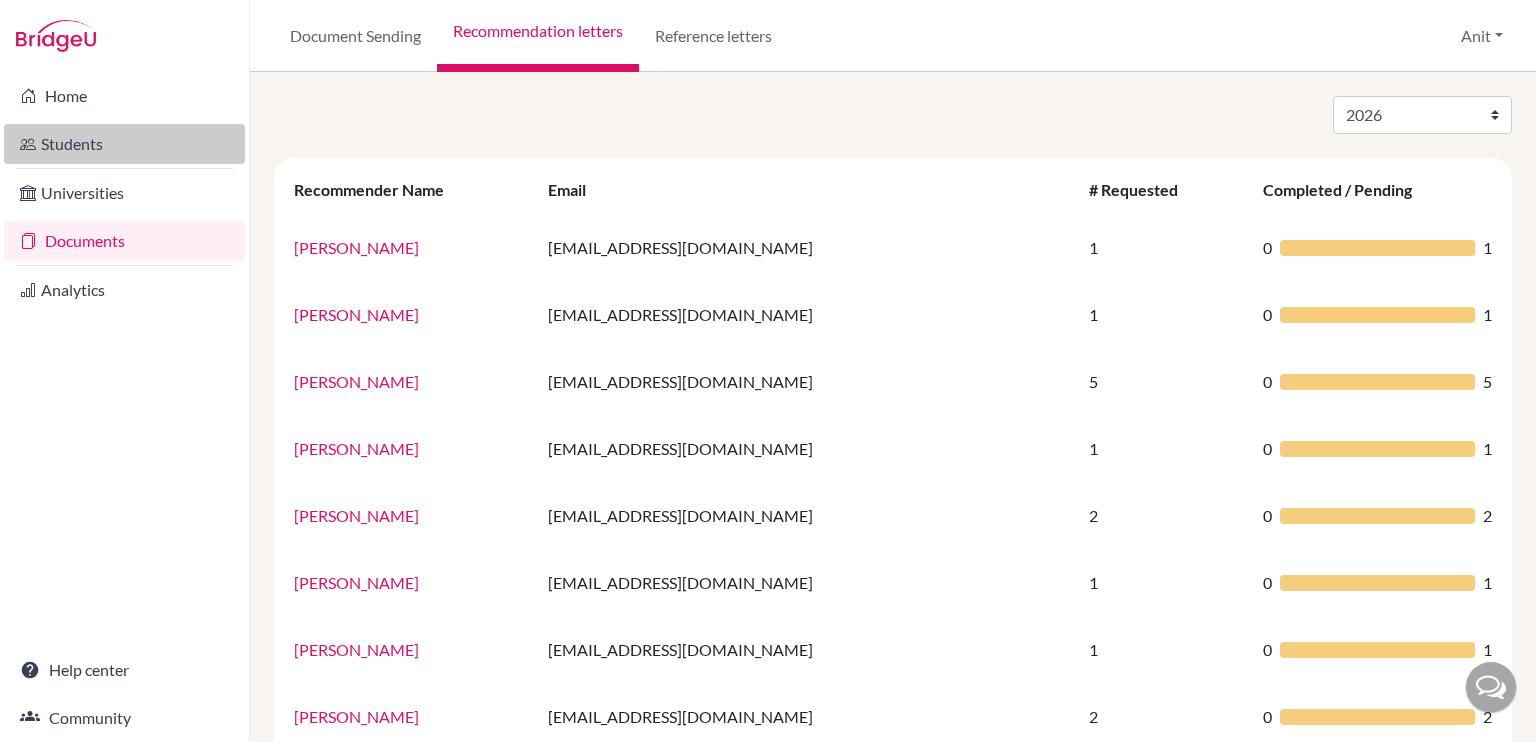 click on "Students" at bounding box center [124, 144] 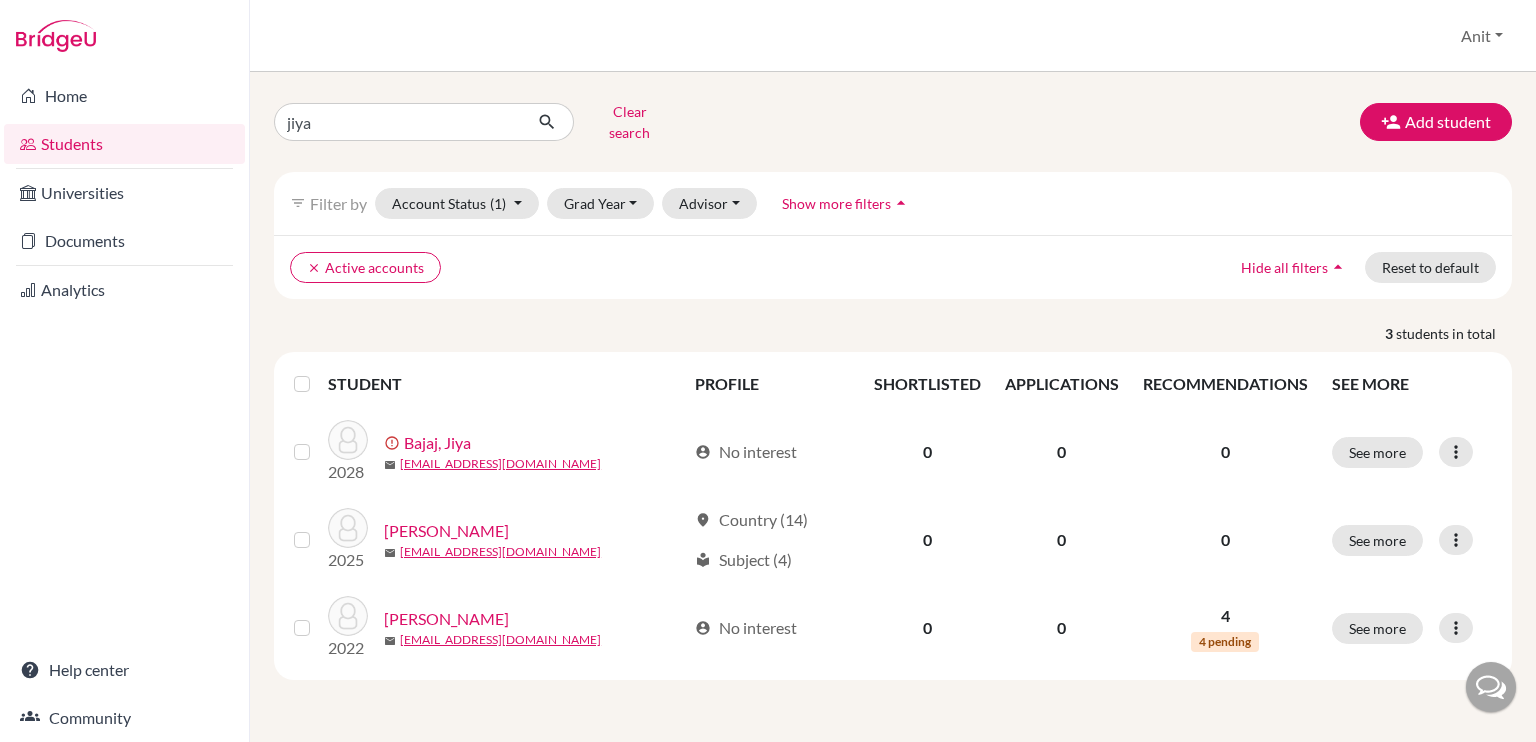 scroll, scrollTop: 0, scrollLeft: 0, axis: both 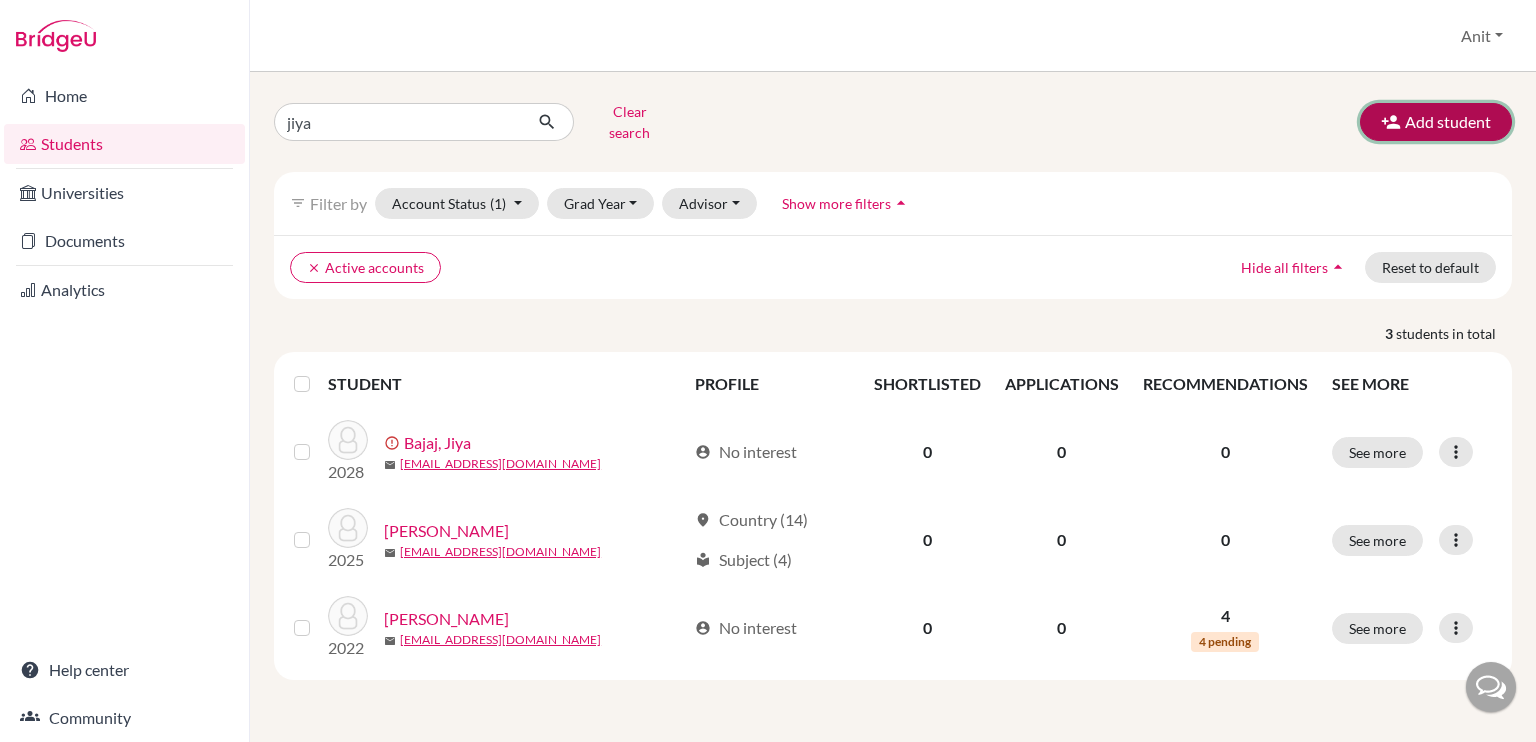 click on "Add student" at bounding box center (1436, 122) 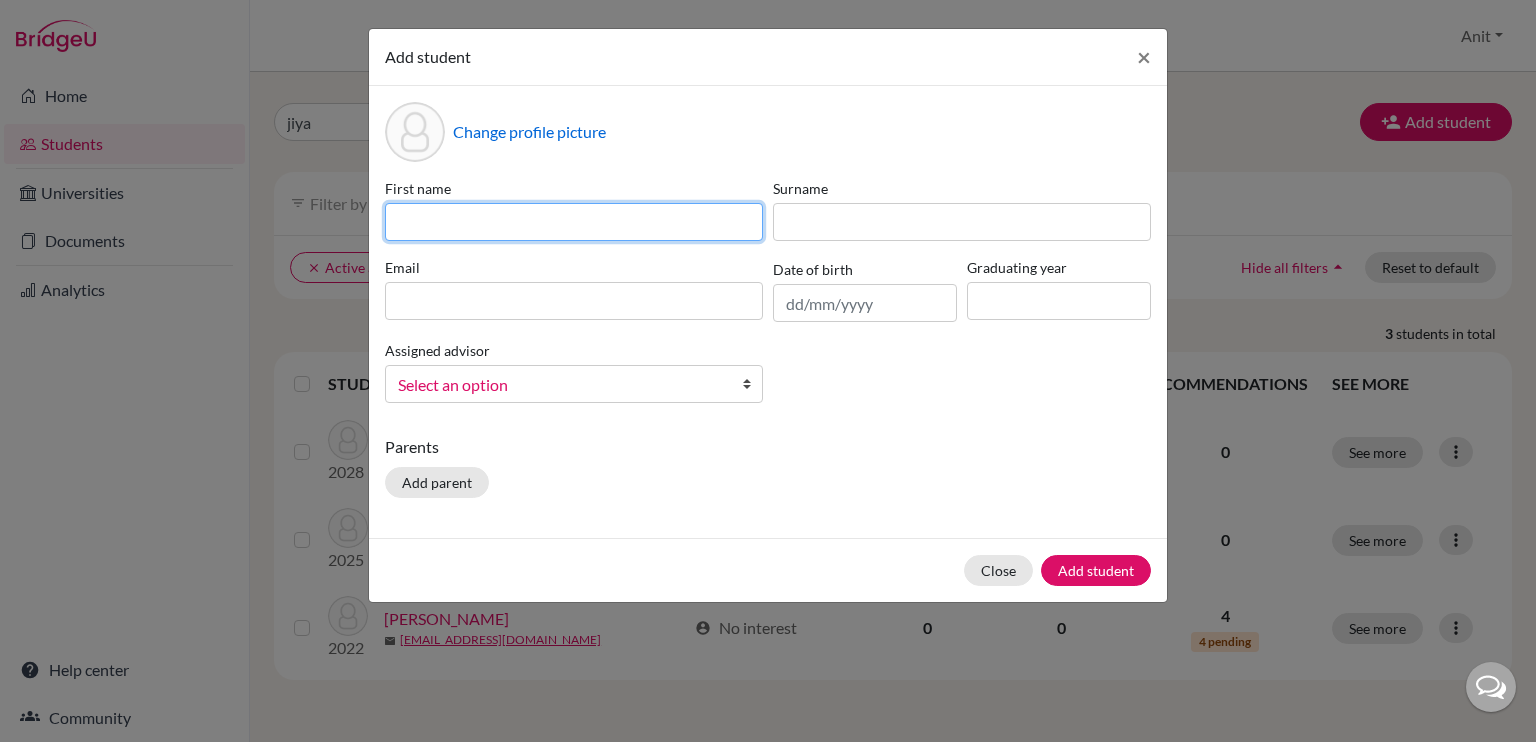 click at bounding box center [574, 222] 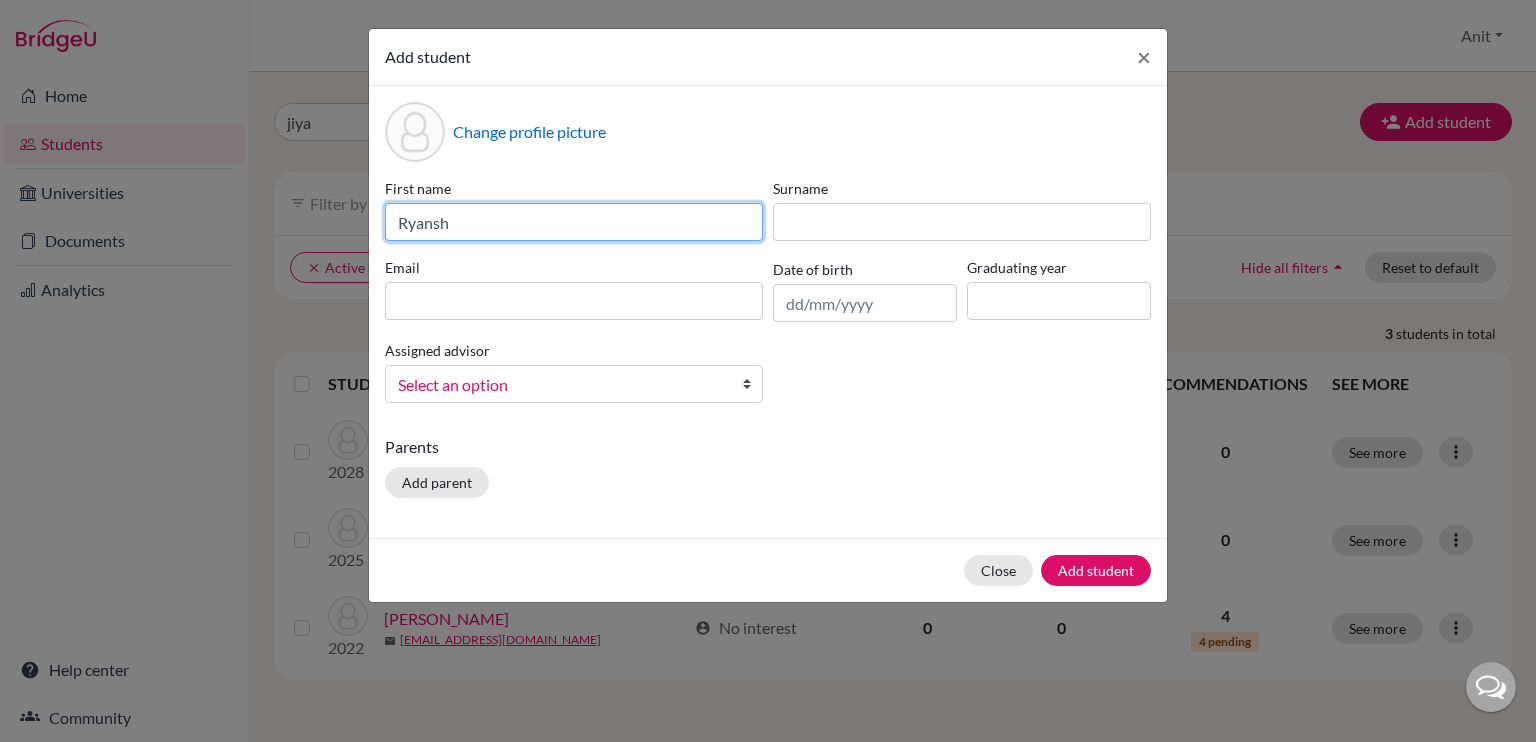 type on "Ryansh" 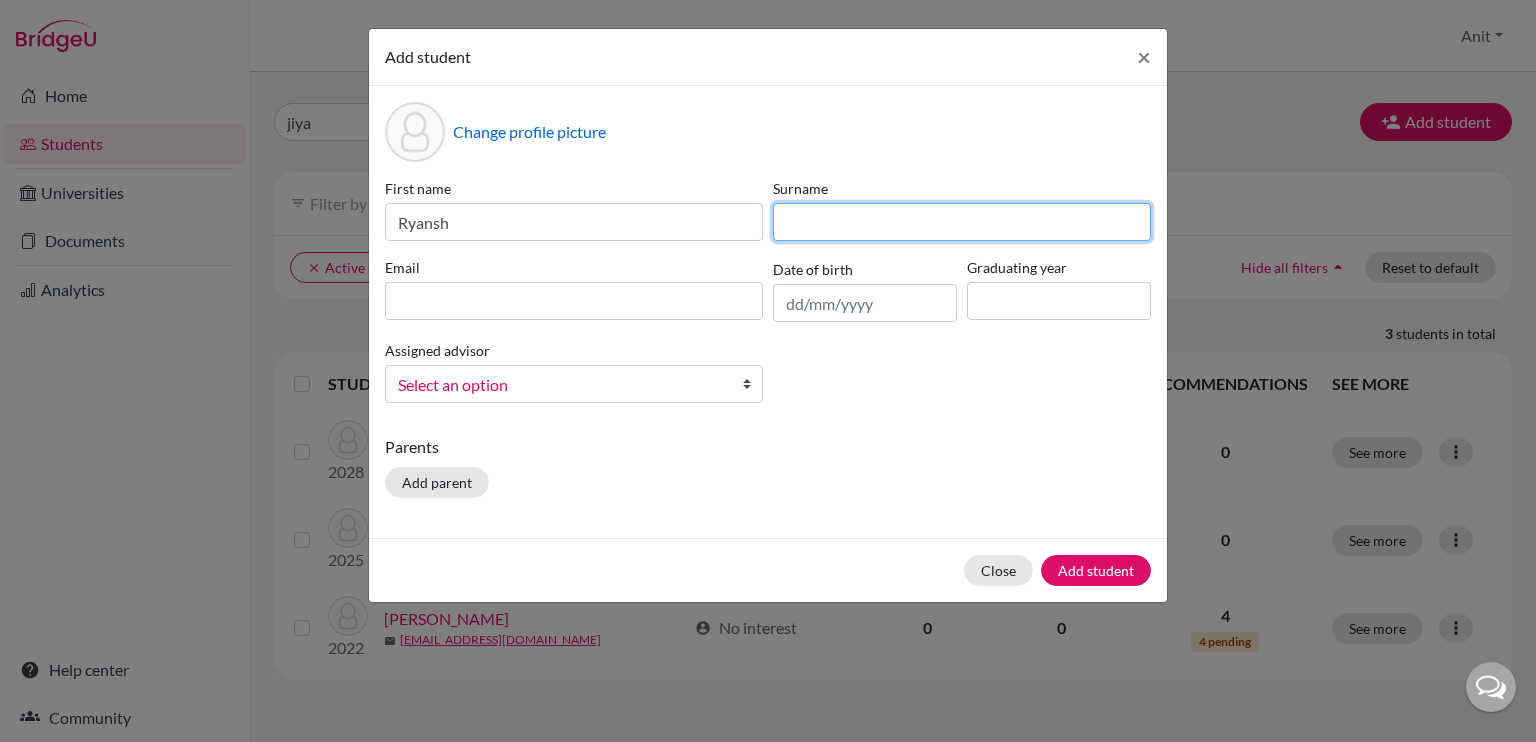 click at bounding box center (962, 222) 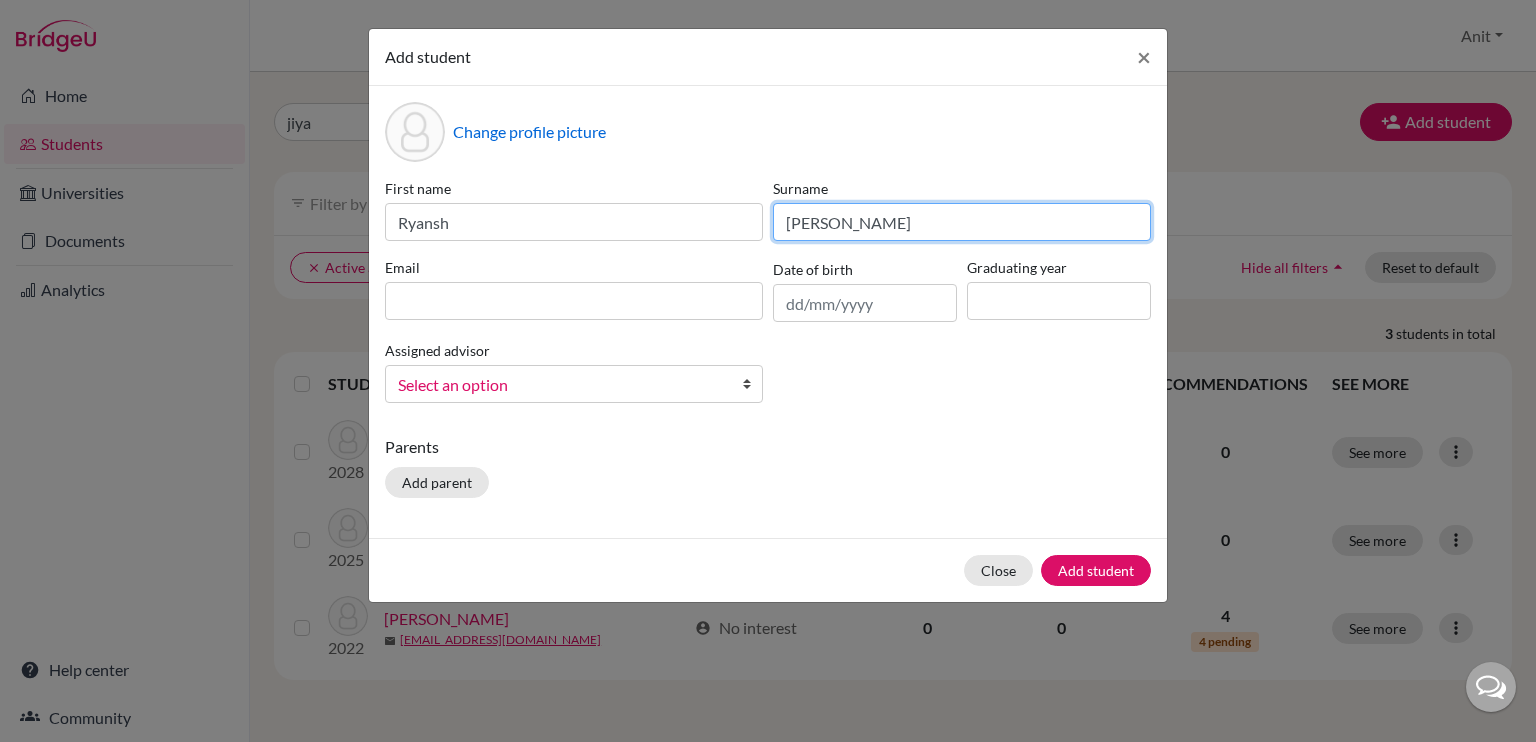 type on "Makol" 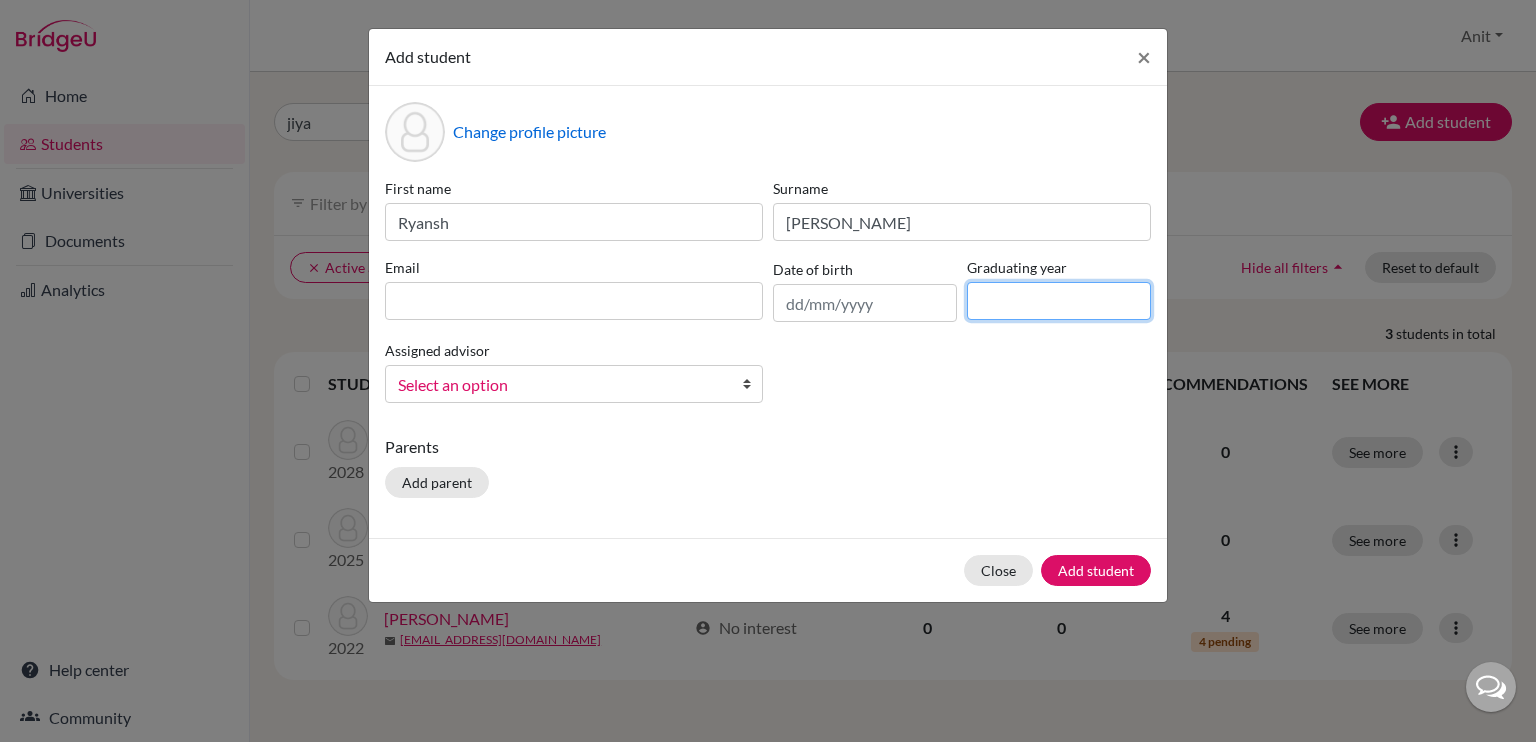 click at bounding box center [1059, 301] 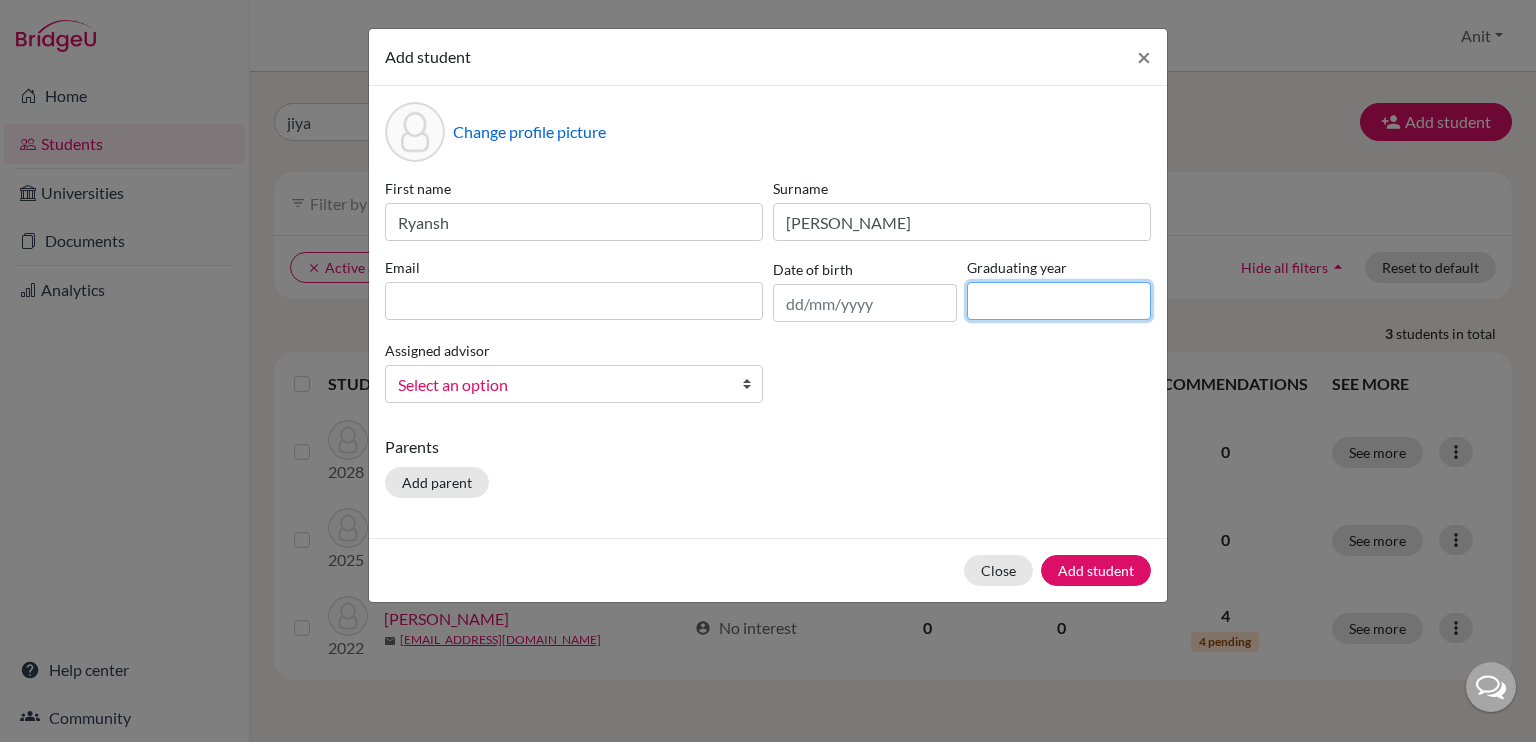 type on "2027" 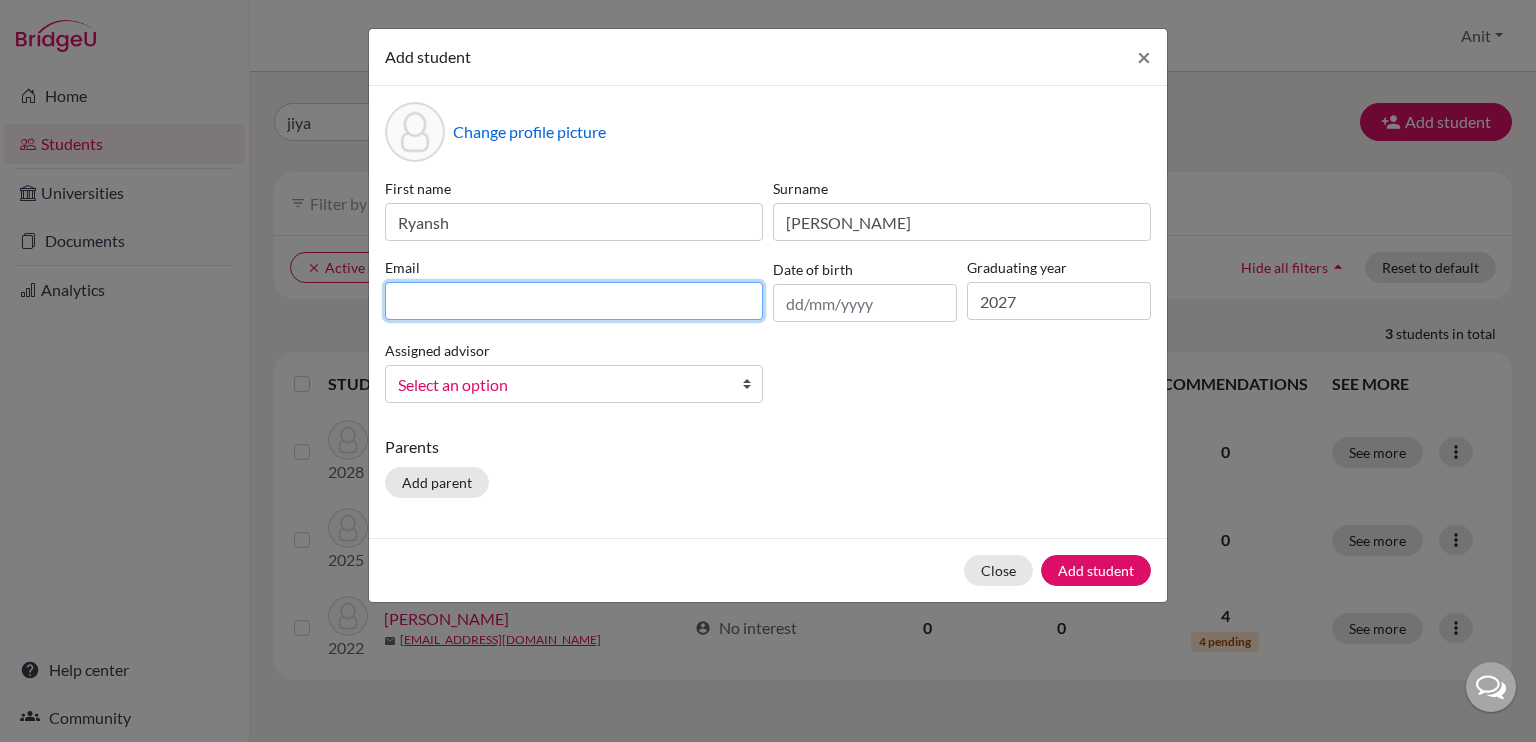 click at bounding box center (574, 301) 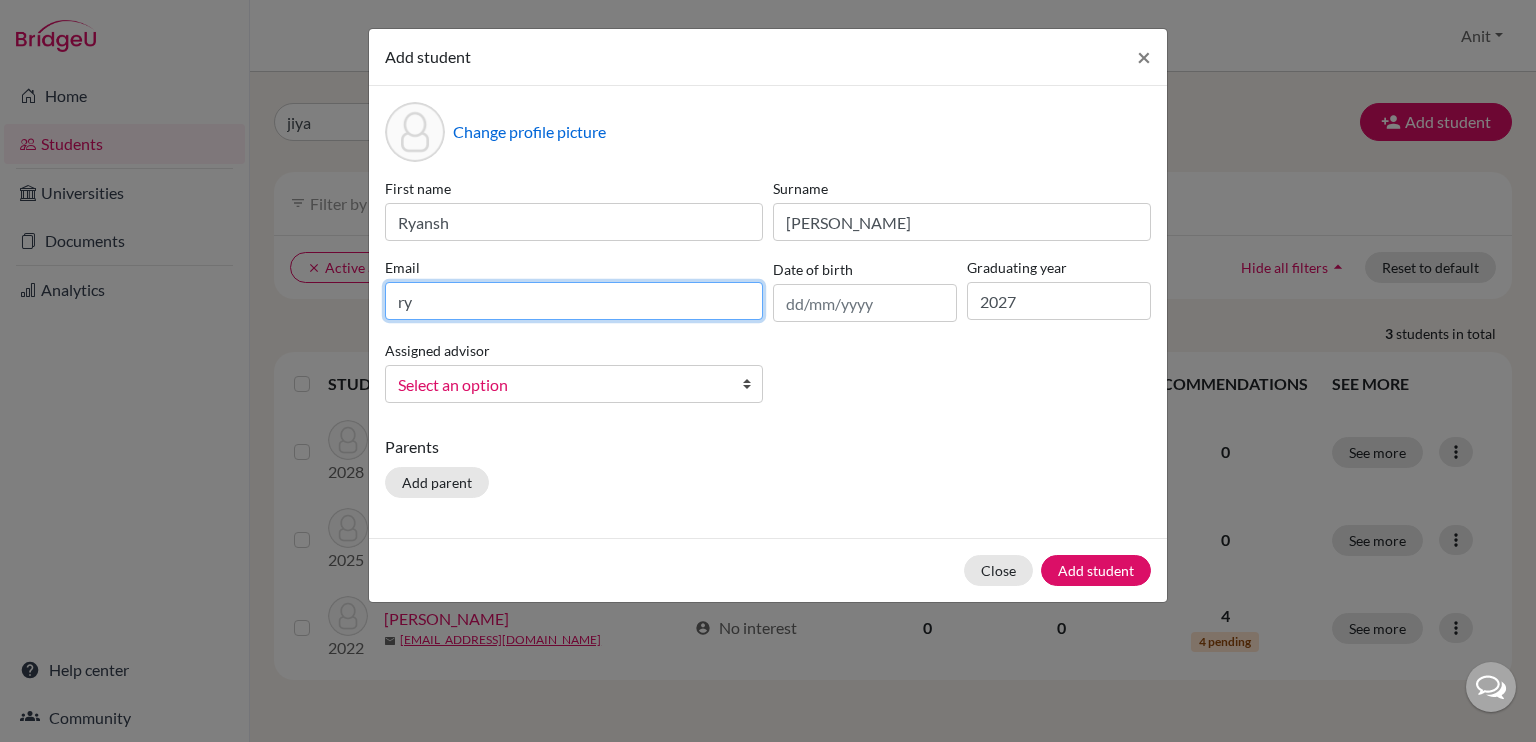 type on "r" 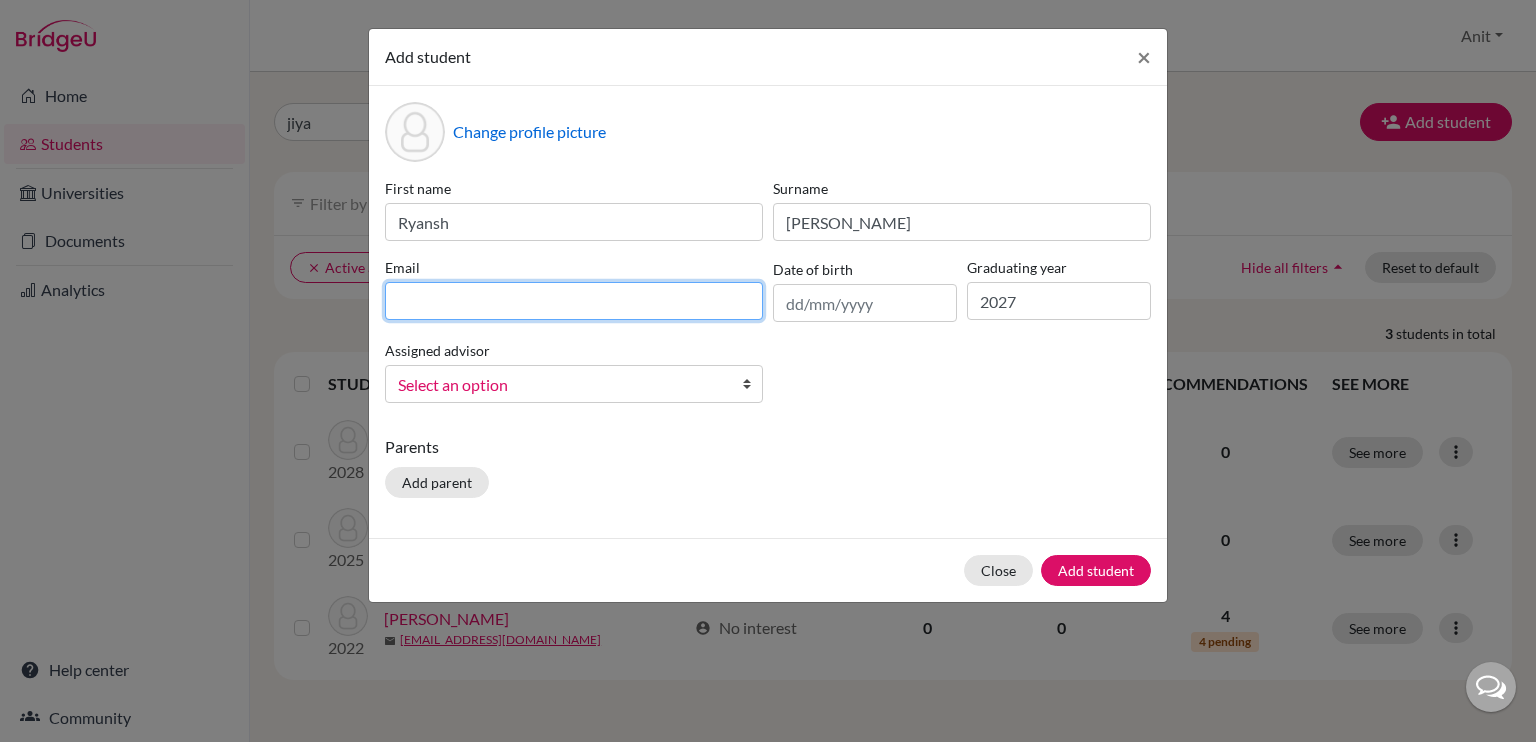 paste on "ryanshmakol2027@sfhs.in" 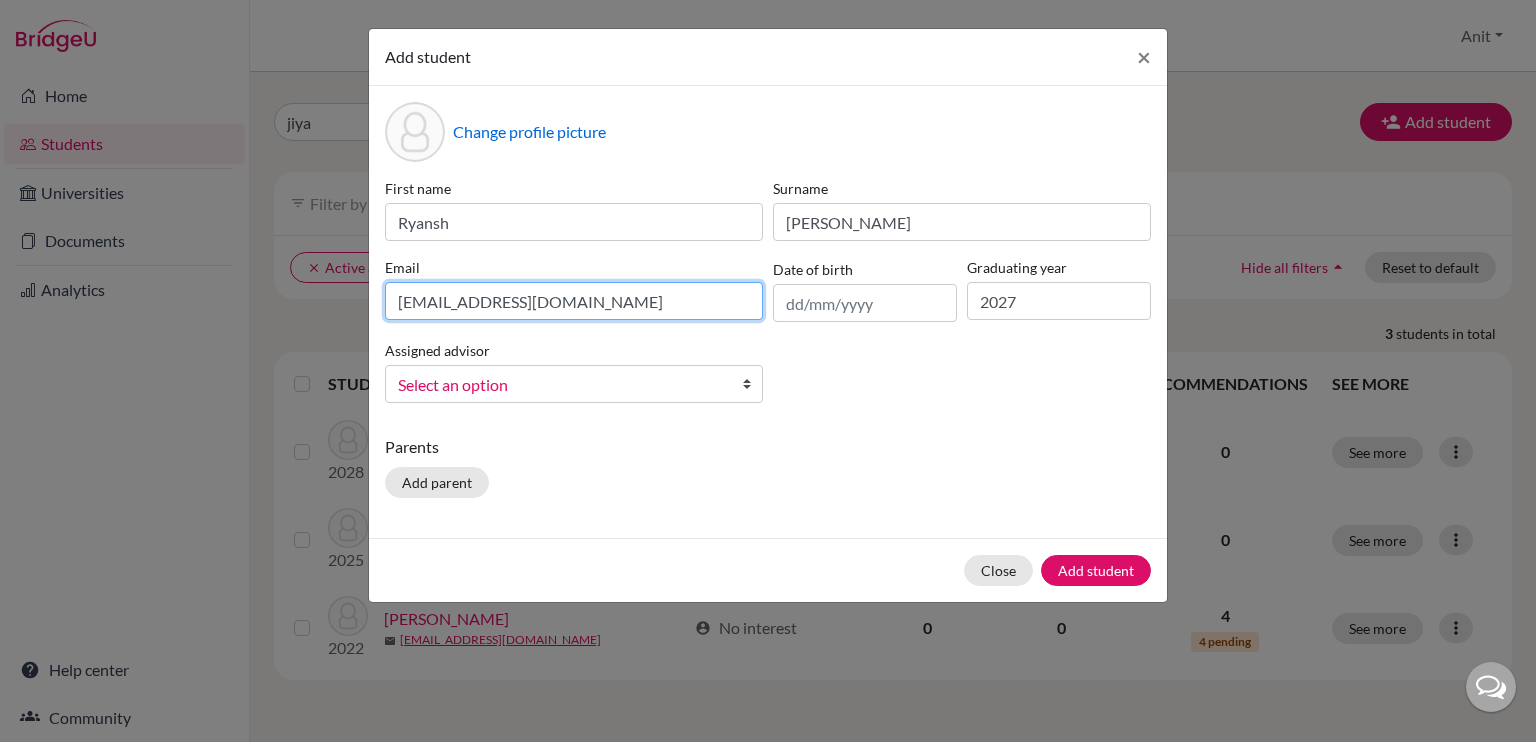type on "ryanshmakol2027@sfhs.in" 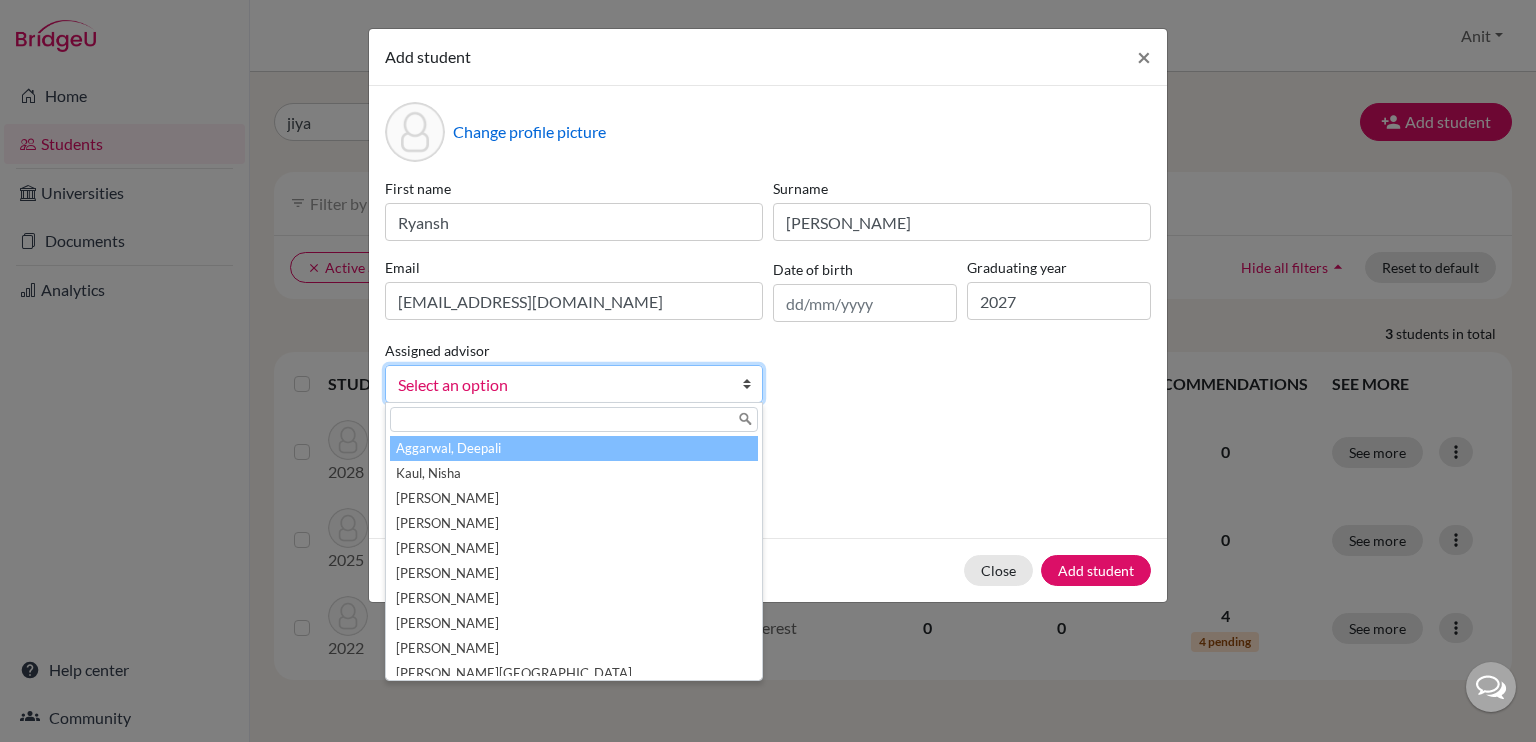 click on "Select an option" at bounding box center (561, 385) 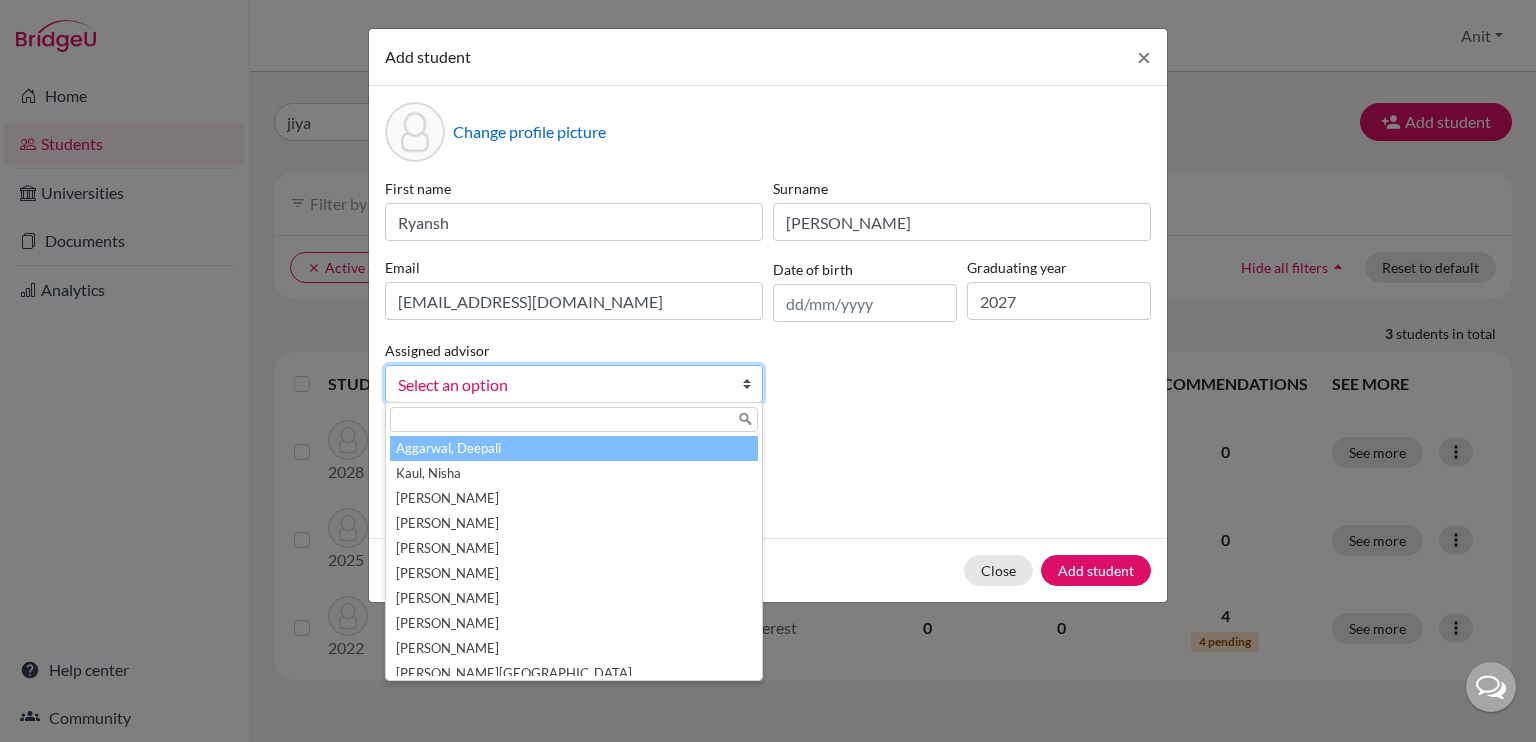 click on "Aggarwal, Deepali" at bounding box center (574, 448) 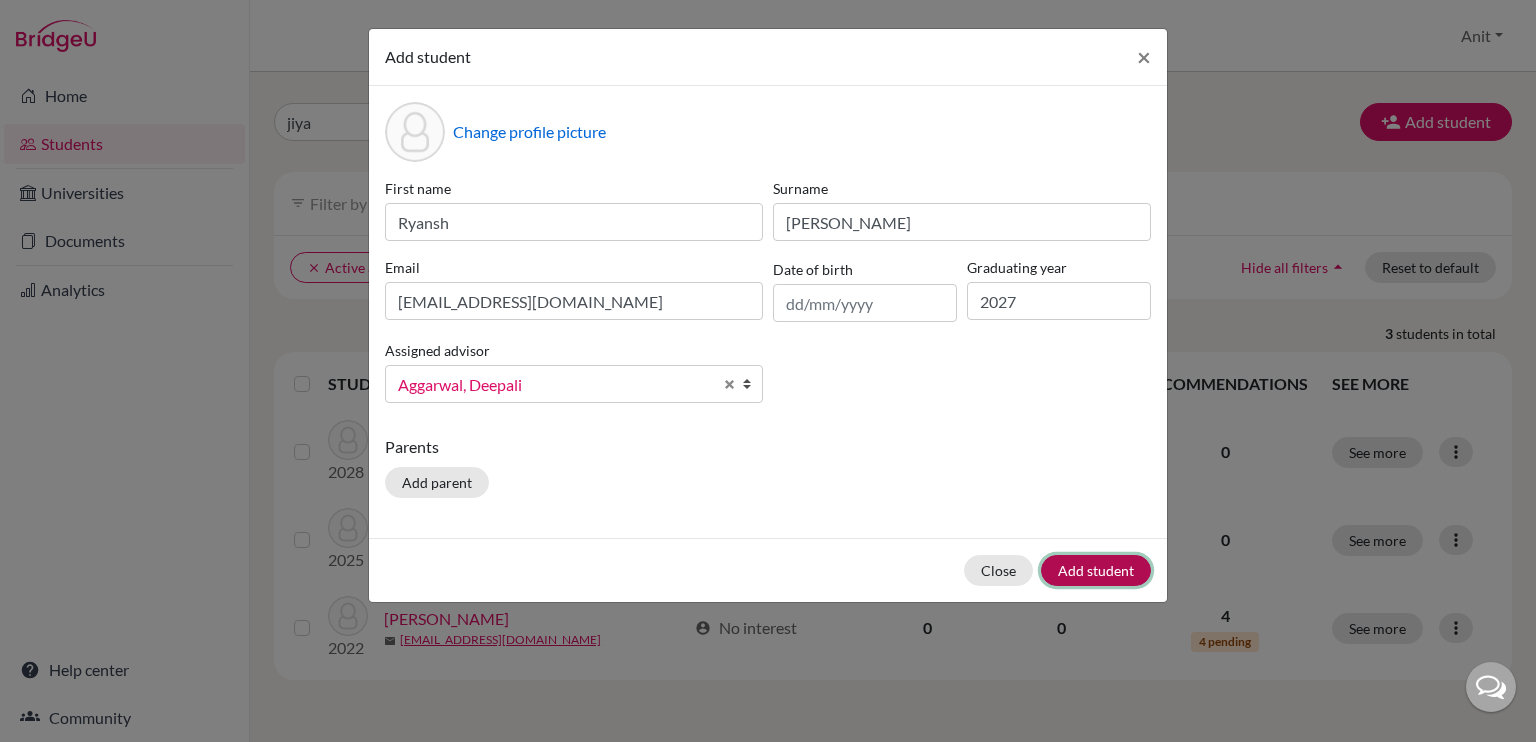 click on "Add student" at bounding box center [1096, 570] 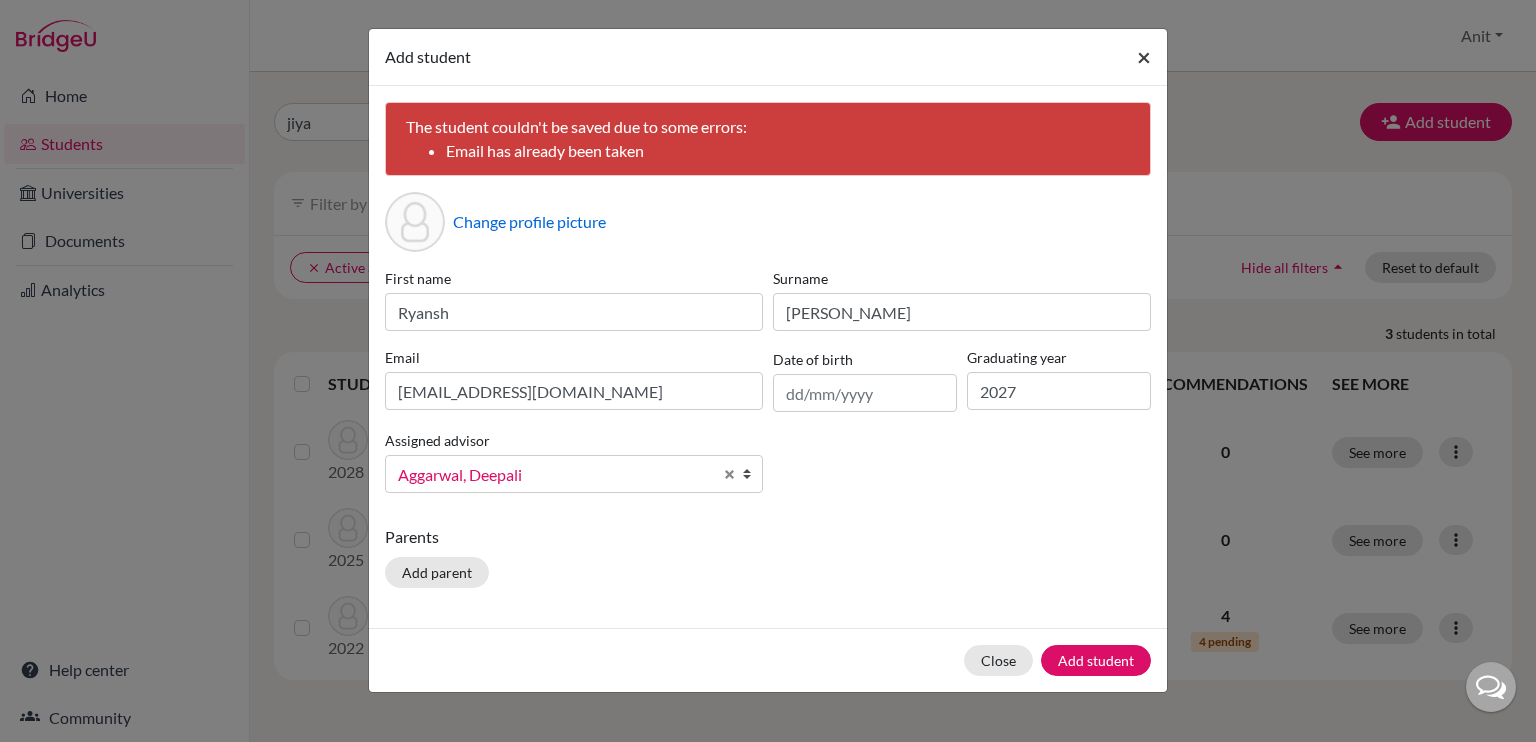 click on "×" at bounding box center (1144, 56) 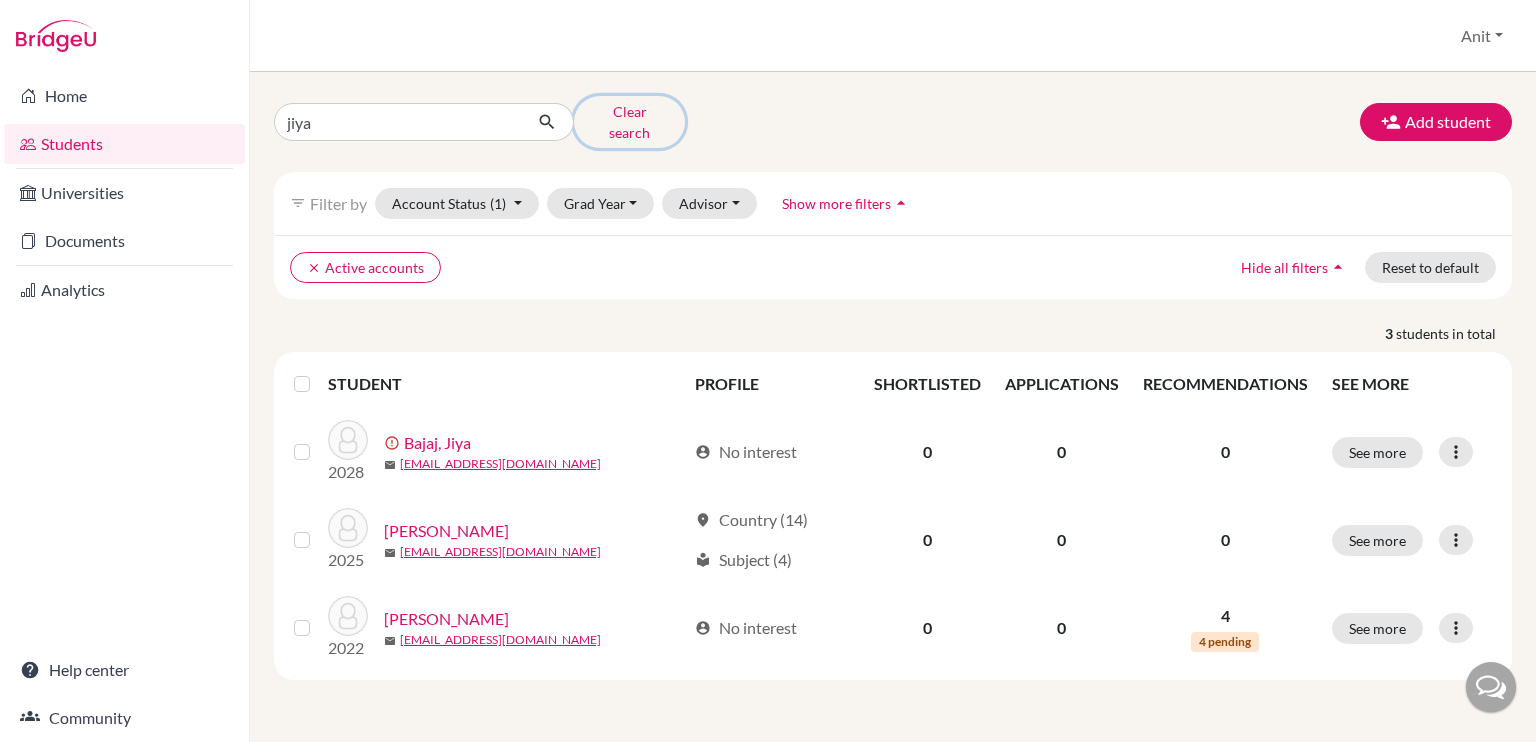 click on "Clear search" at bounding box center (629, 122) 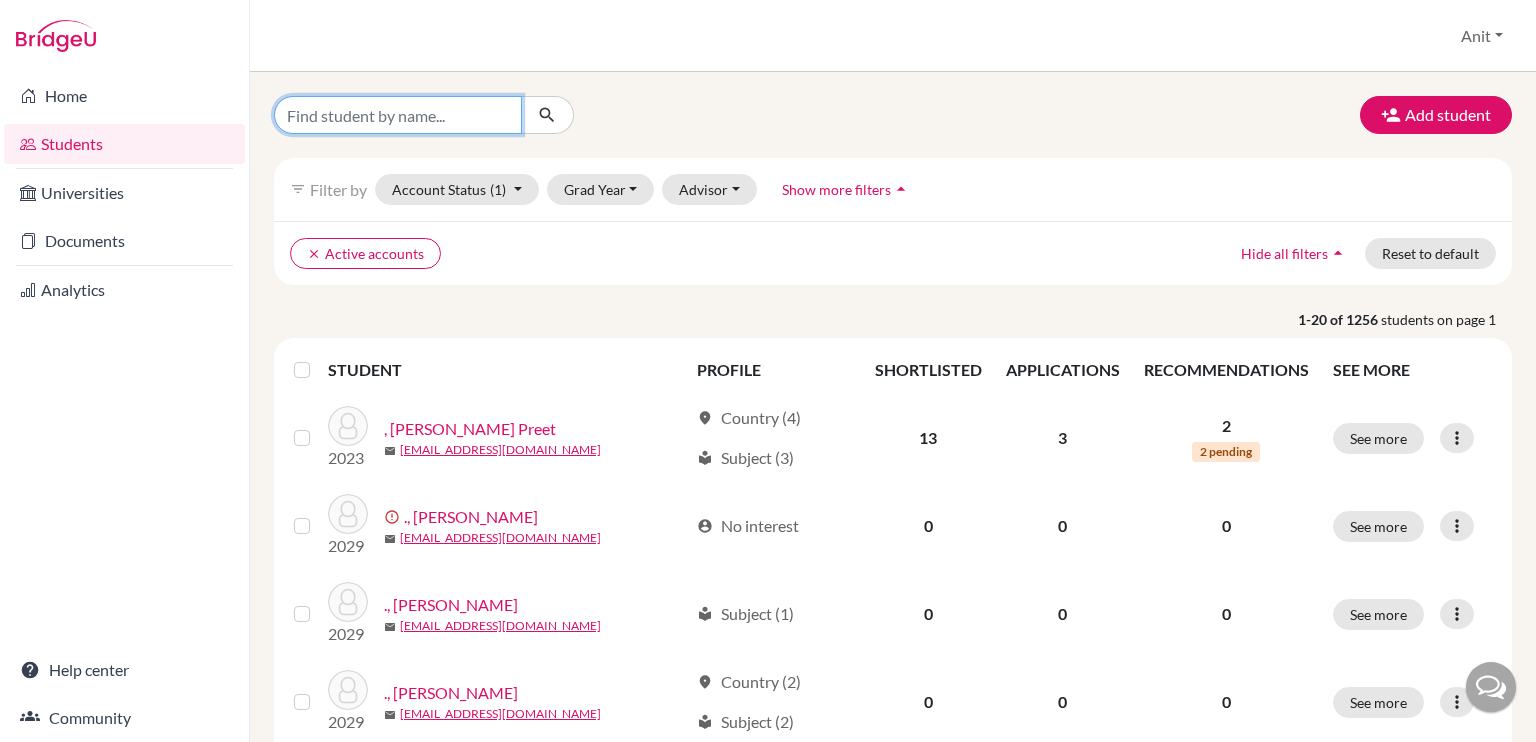click at bounding box center (398, 115) 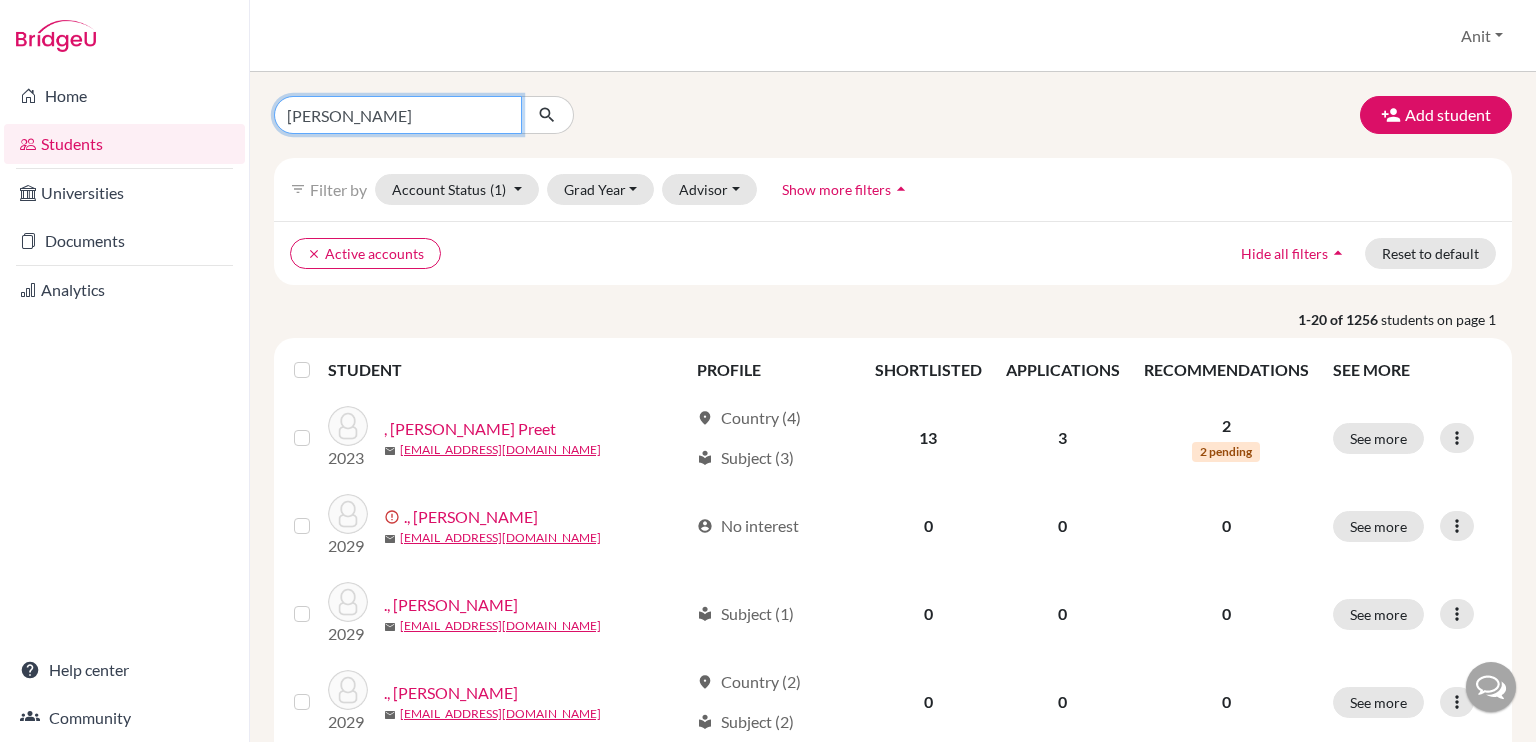 type on "ryansh" 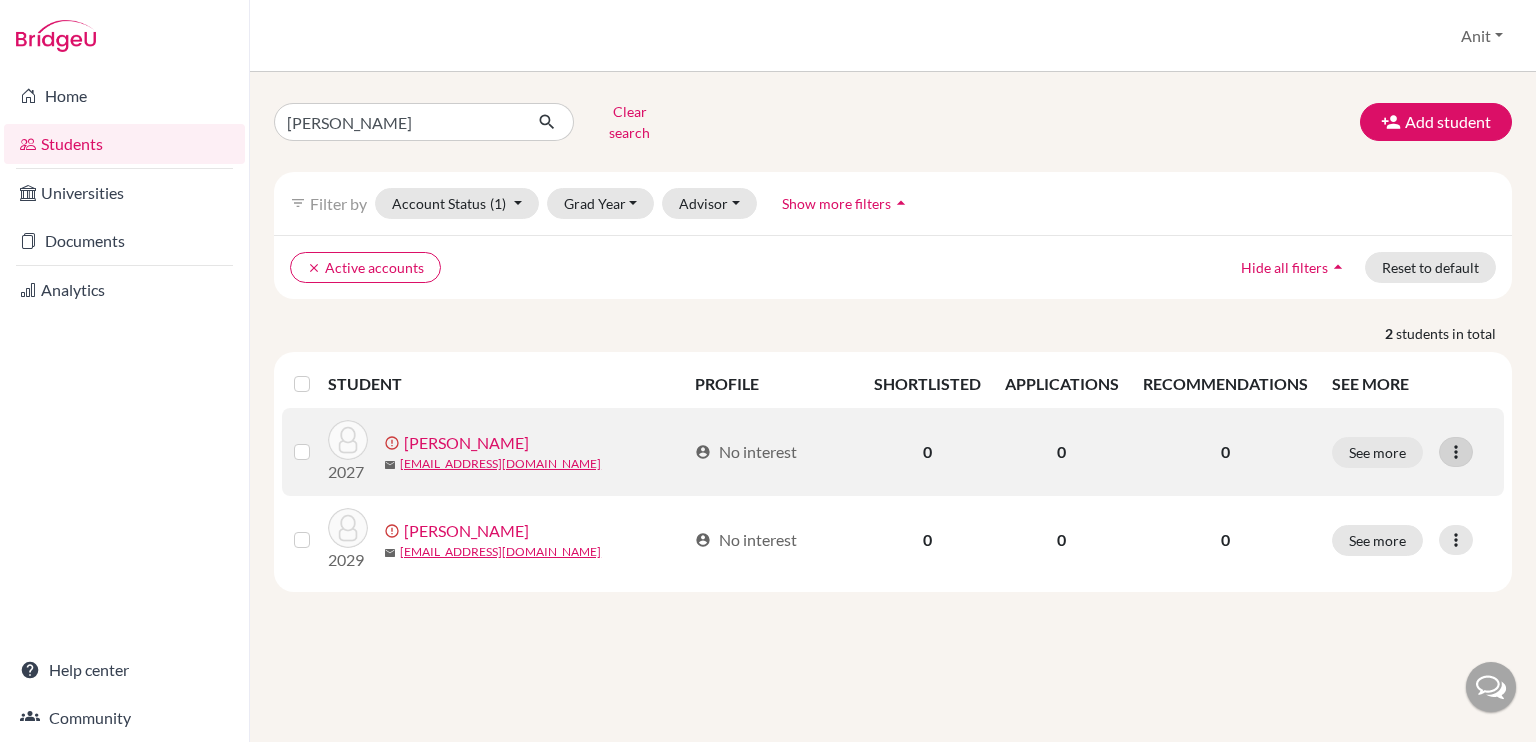 click at bounding box center [1456, 452] 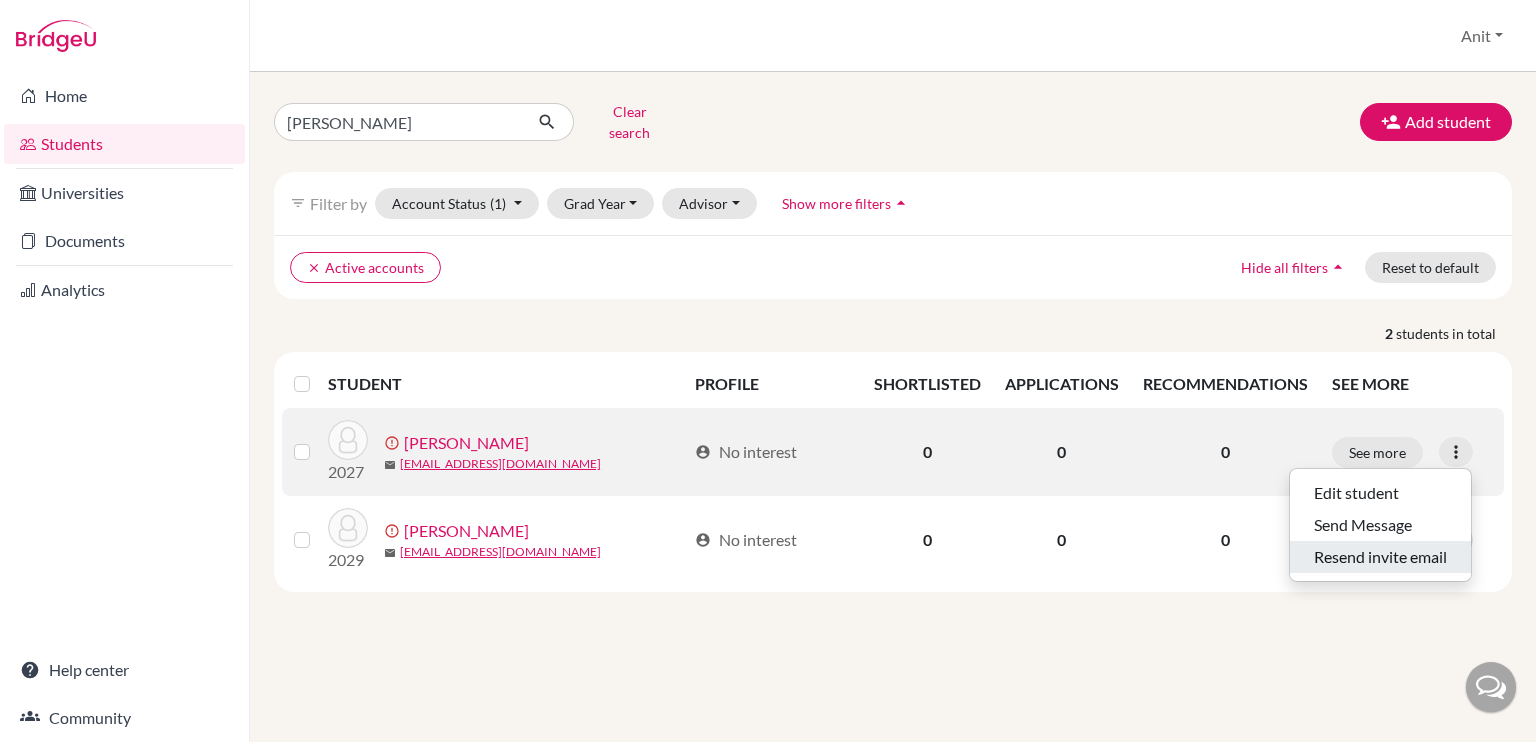 click on "Resend invite email" at bounding box center (1380, 557) 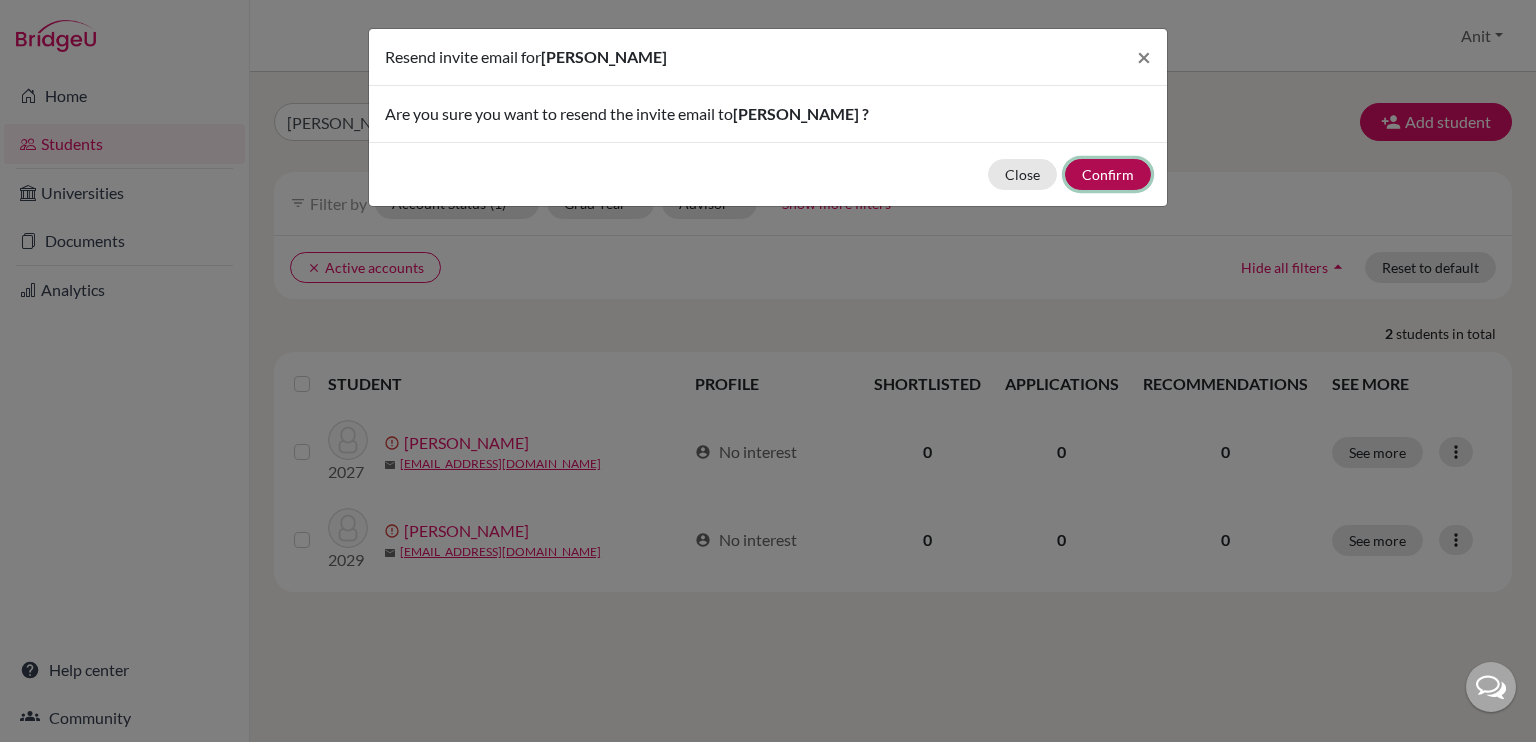 click on "Confirm" at bounding box center [1108, 174] 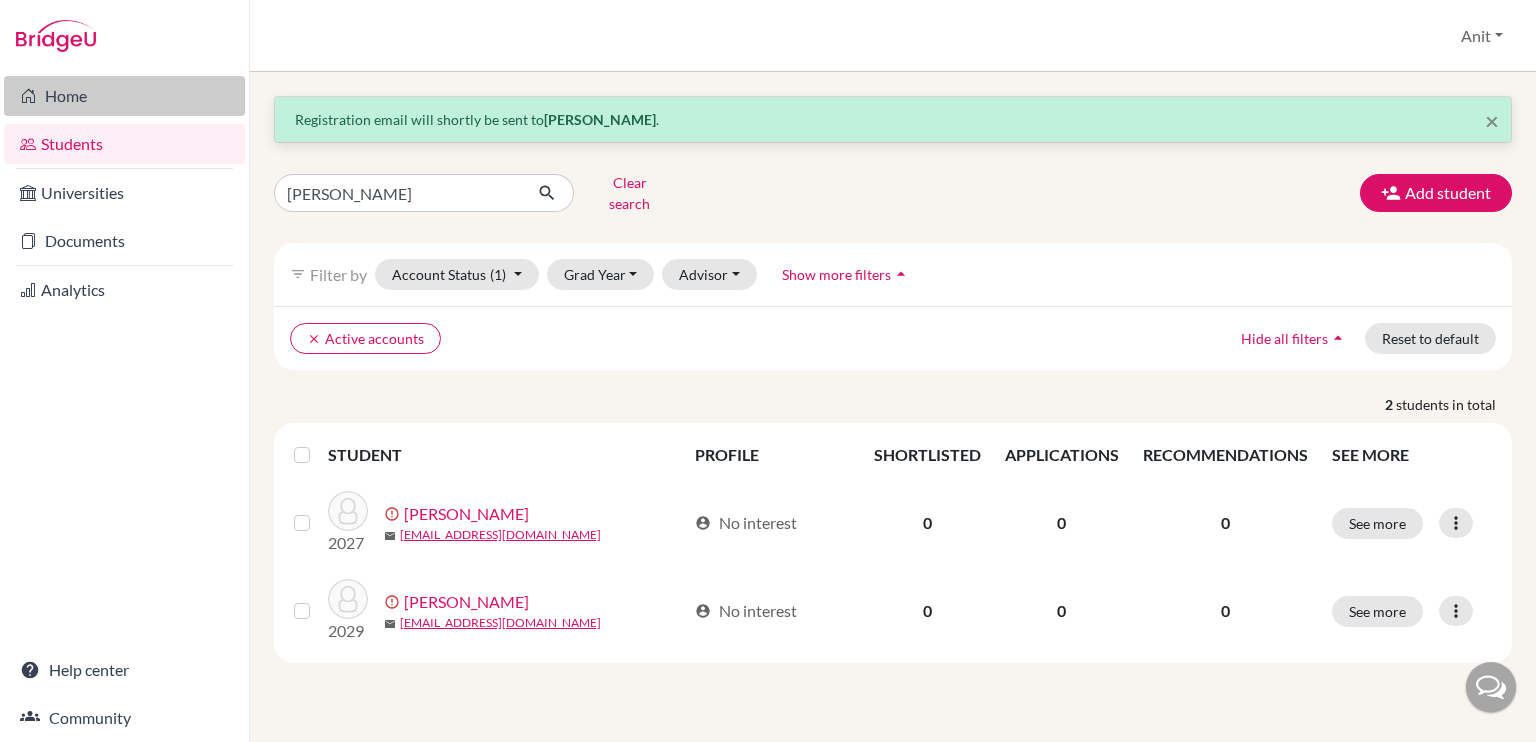 click on "Home" at bounding box center [124, 96] 